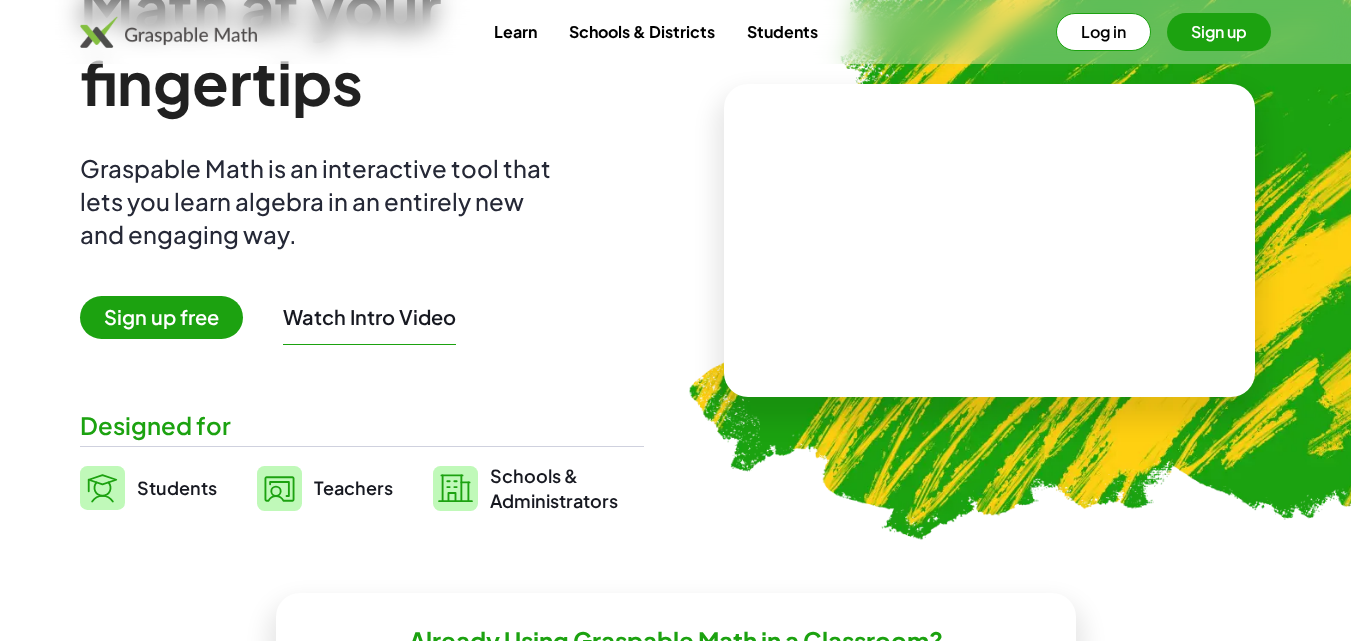 scroll, scrollTop: 200, scrollLeft: 0, axis: vertical 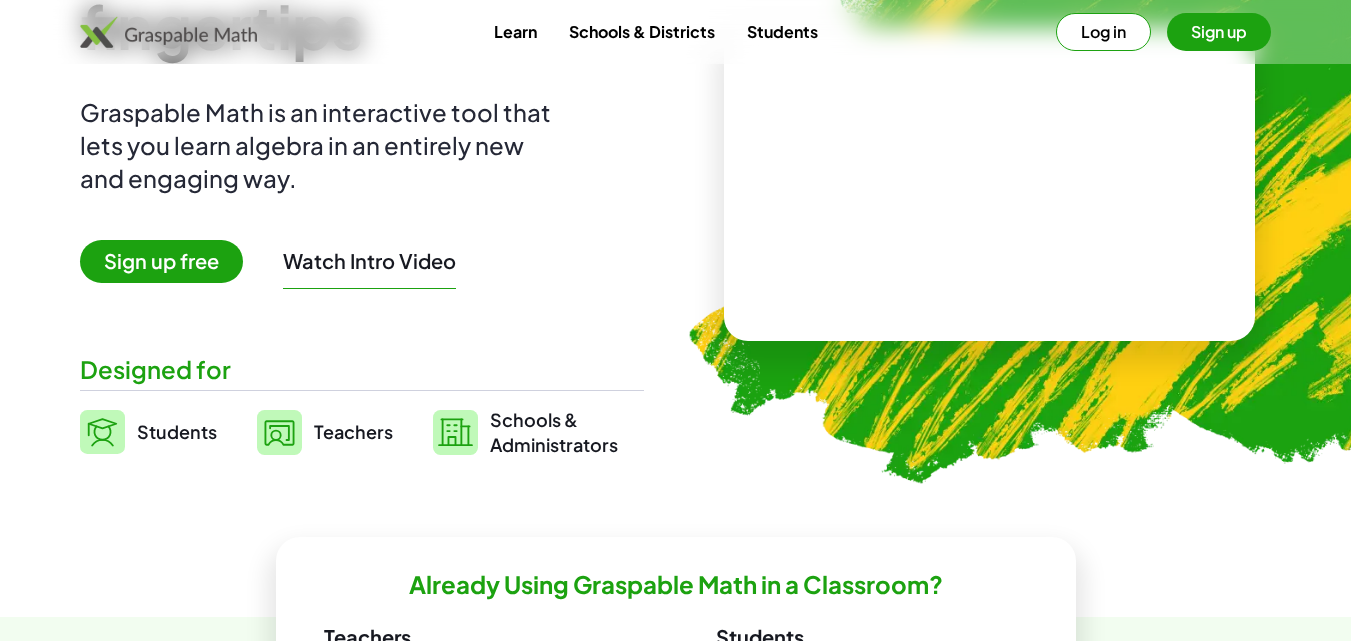 click 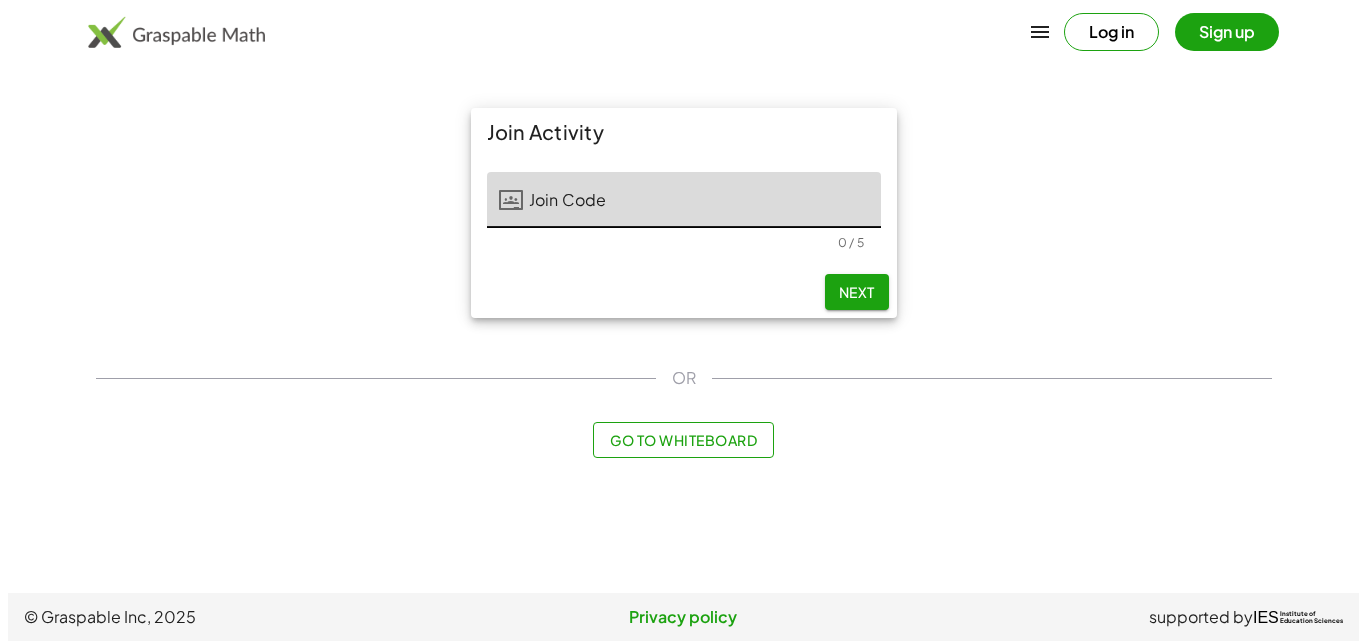 scroll, scrollTop: 0, scrollLeft: 0, axis: both 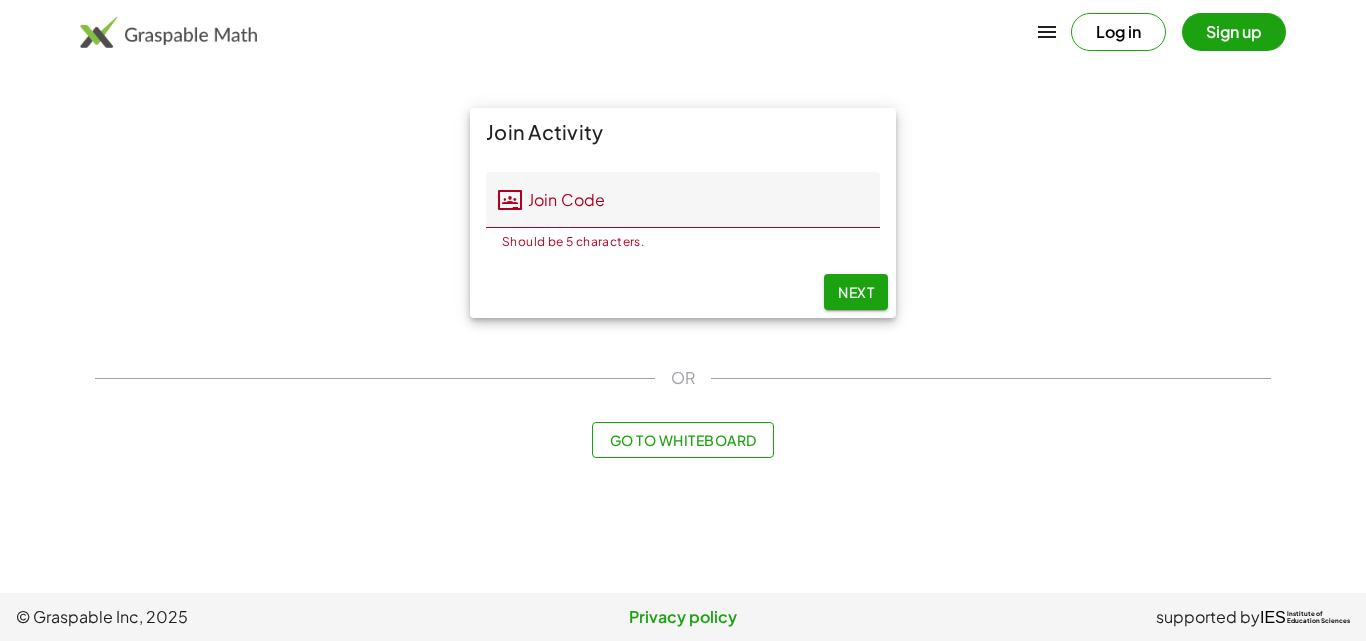 click on "Go to Whiteboard" at bounding box center [683, 440] 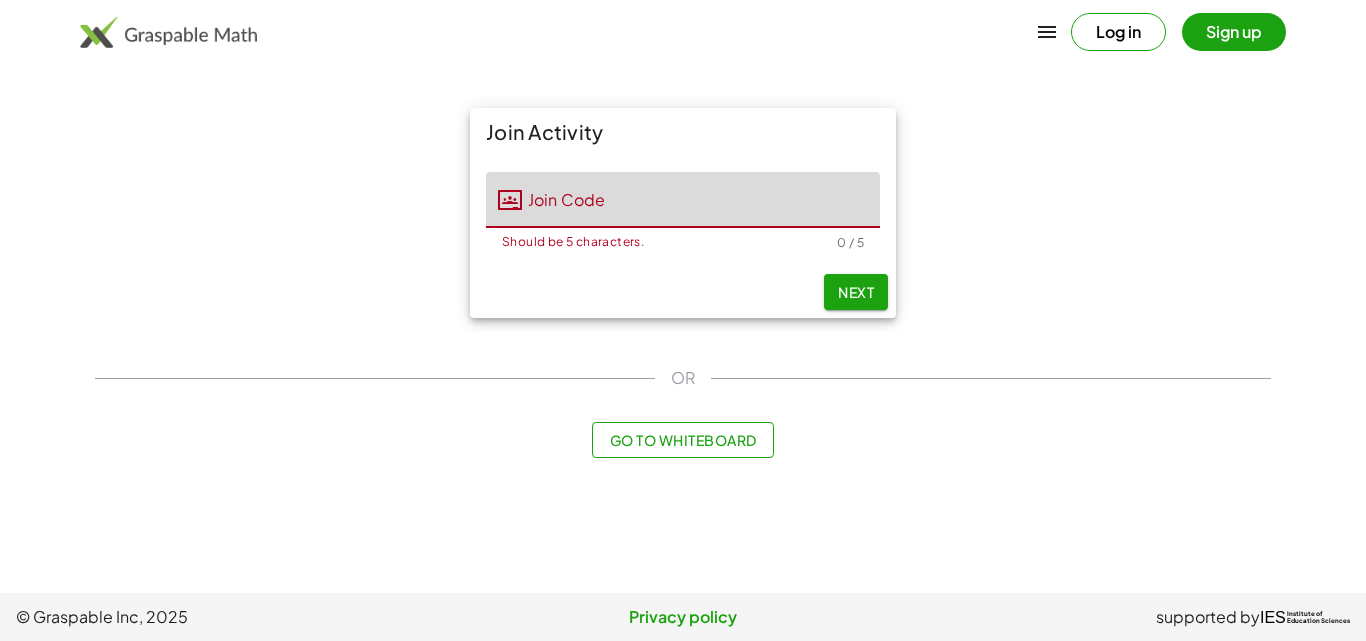 click on "Join Code" 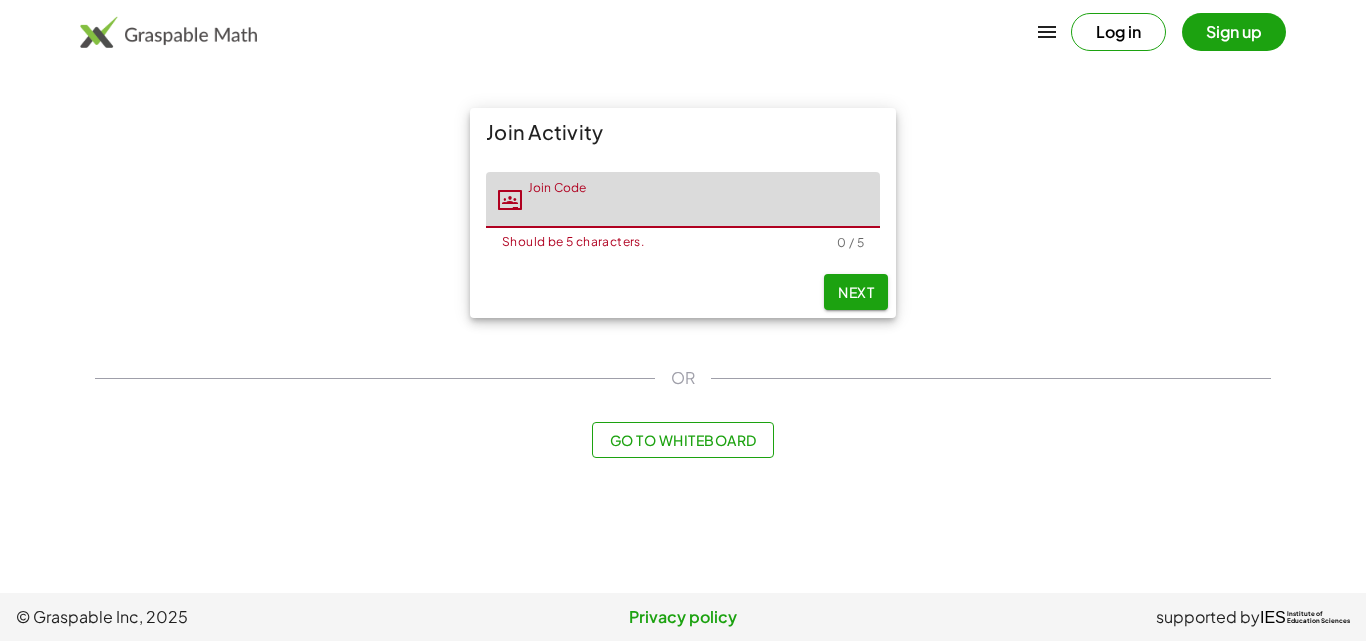 click on "Go to Whiteboard" at bounding box center [682, 440] 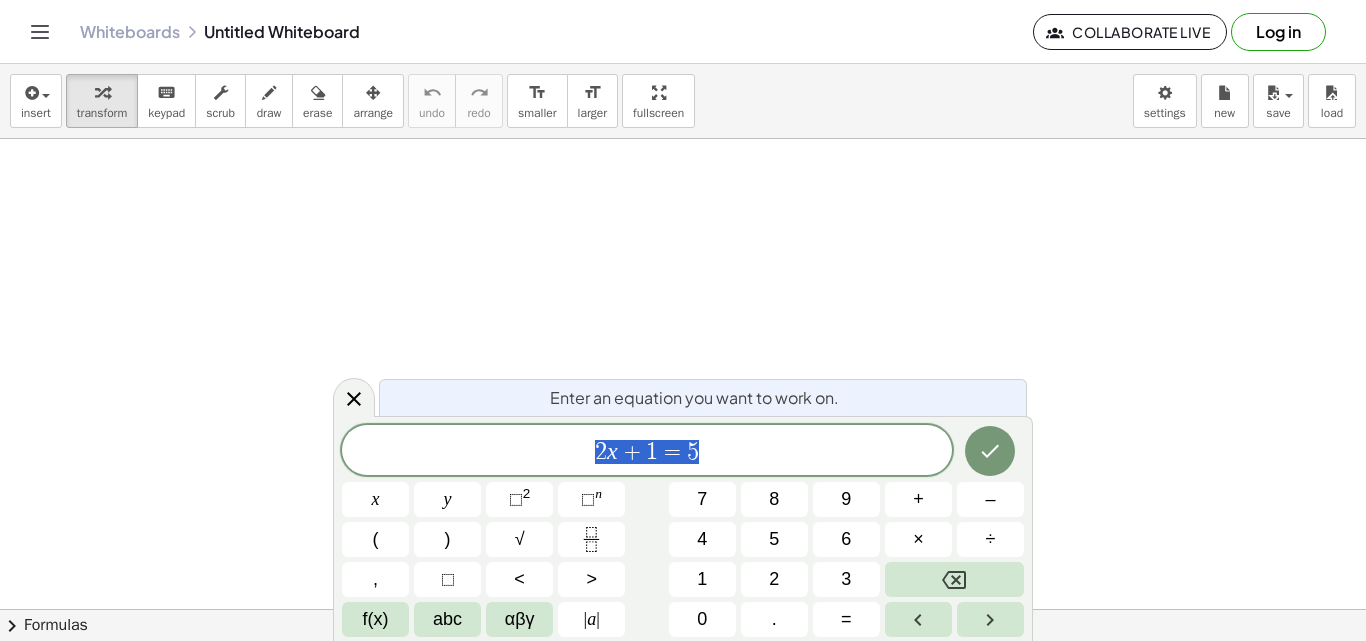 click on "2 x + 1 = 5" at bounding box center [647, 452] 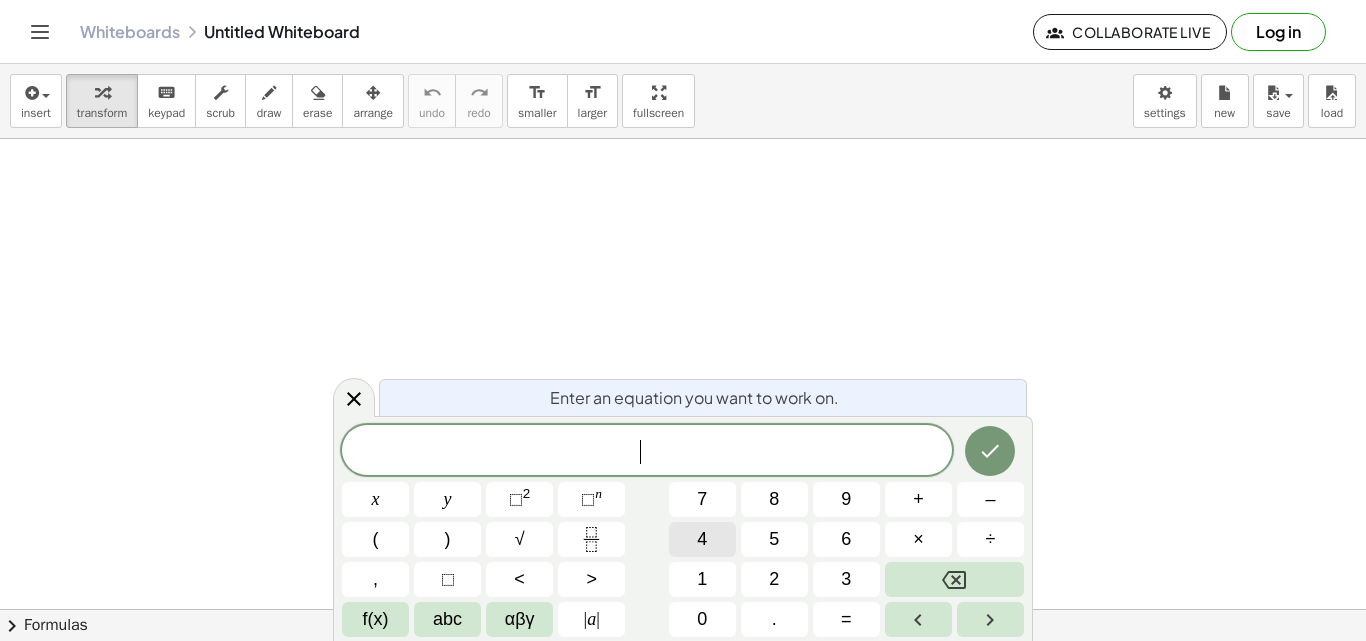 click on "4" at bounding box center [702, 539] 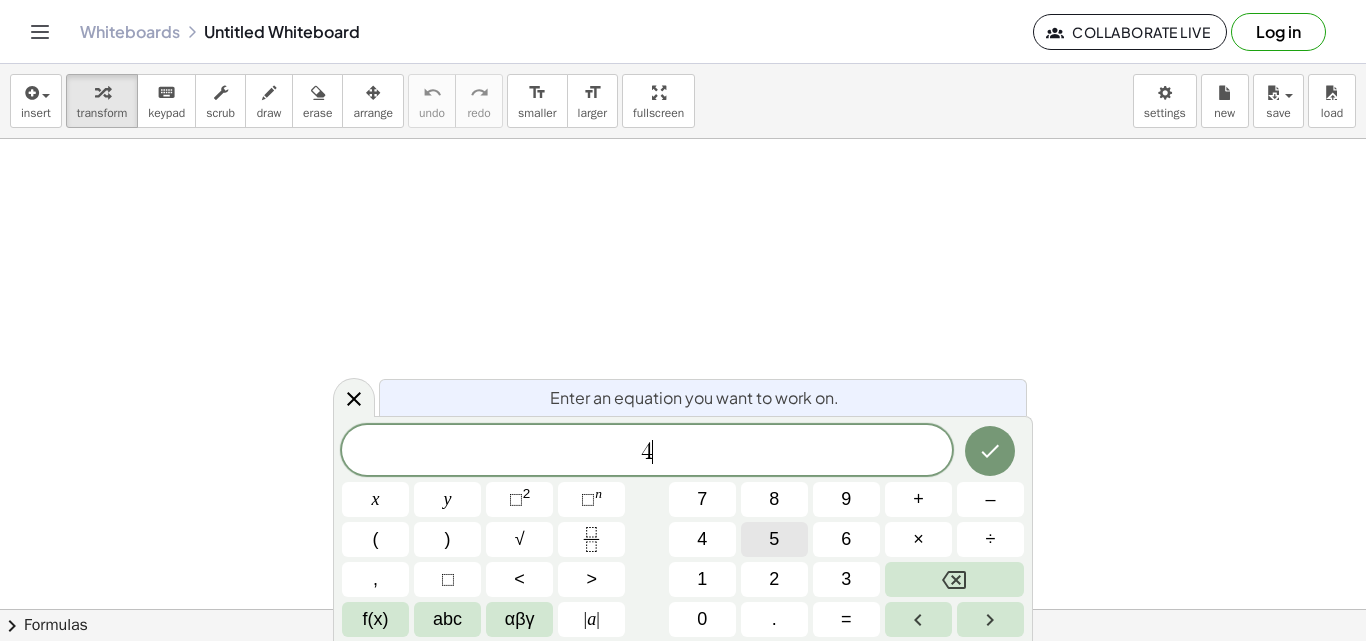 click on "5" at bounding box center (774, 539) 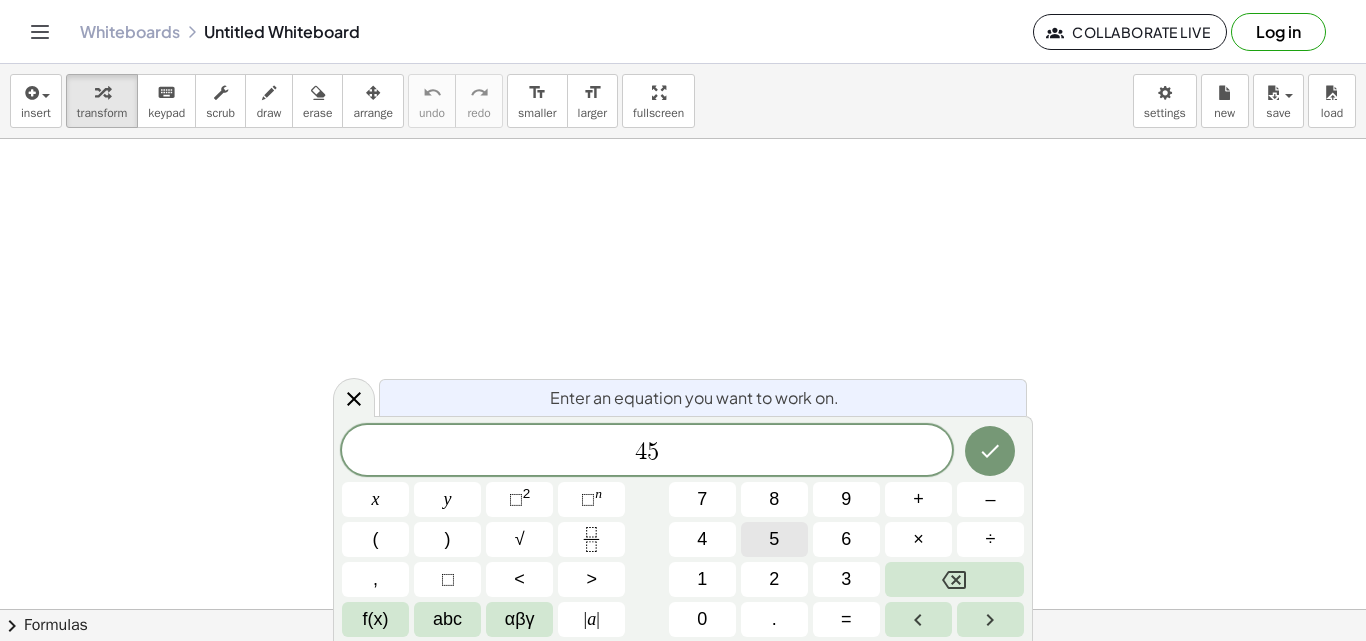 drag, startPoint x: 750, startPoint y: 557, endPoint x: 771, endPoint y: 522, distance: 40.81666 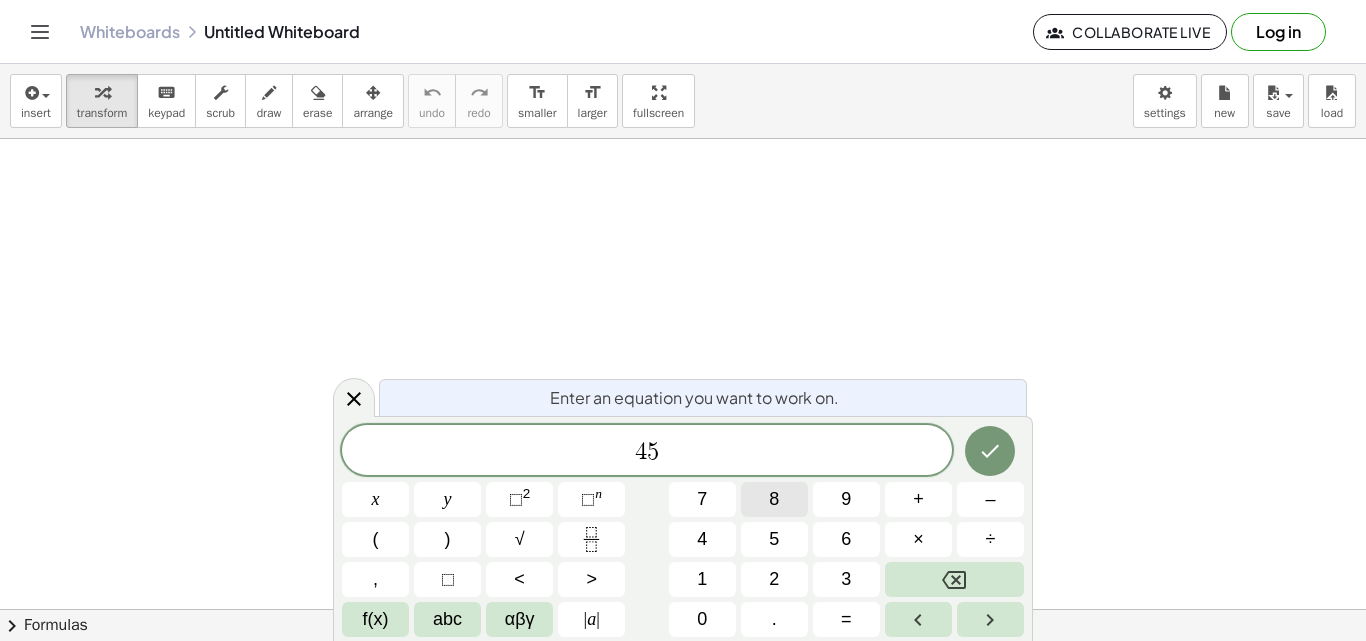 click on "8" at bounding box center (774, 499) 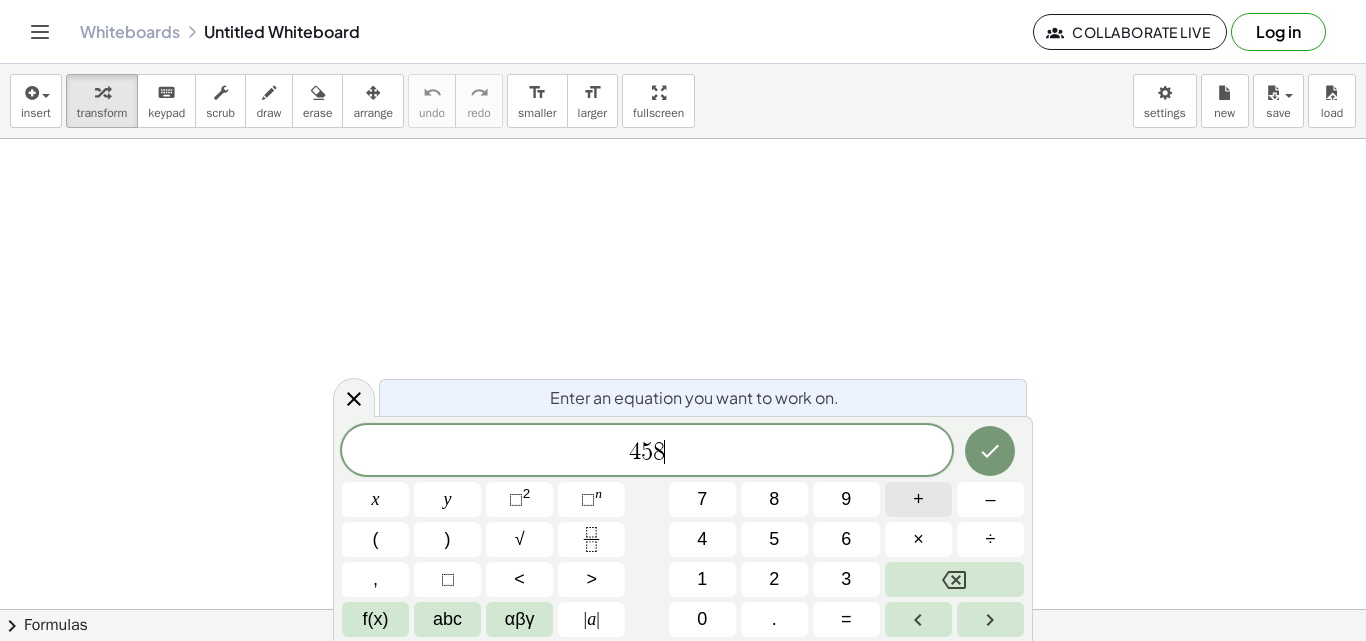 click on "+" at bounding box center (918, 499) 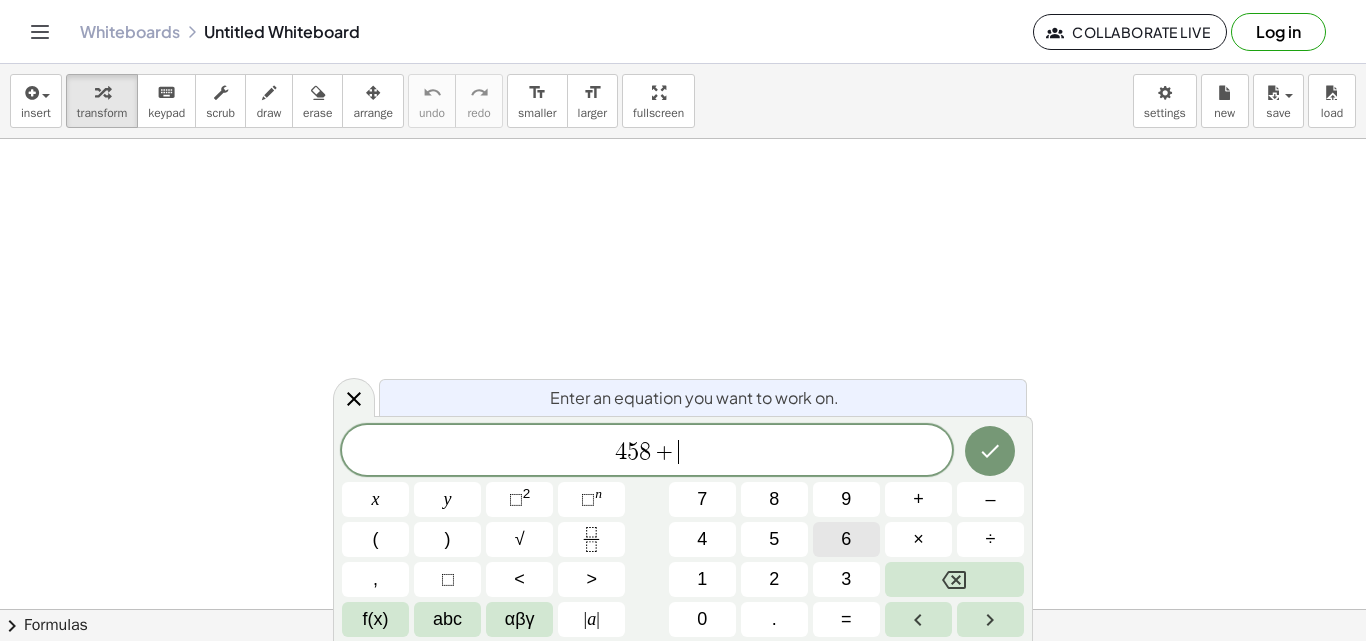 click on "6" at bounding box center [846, 539] 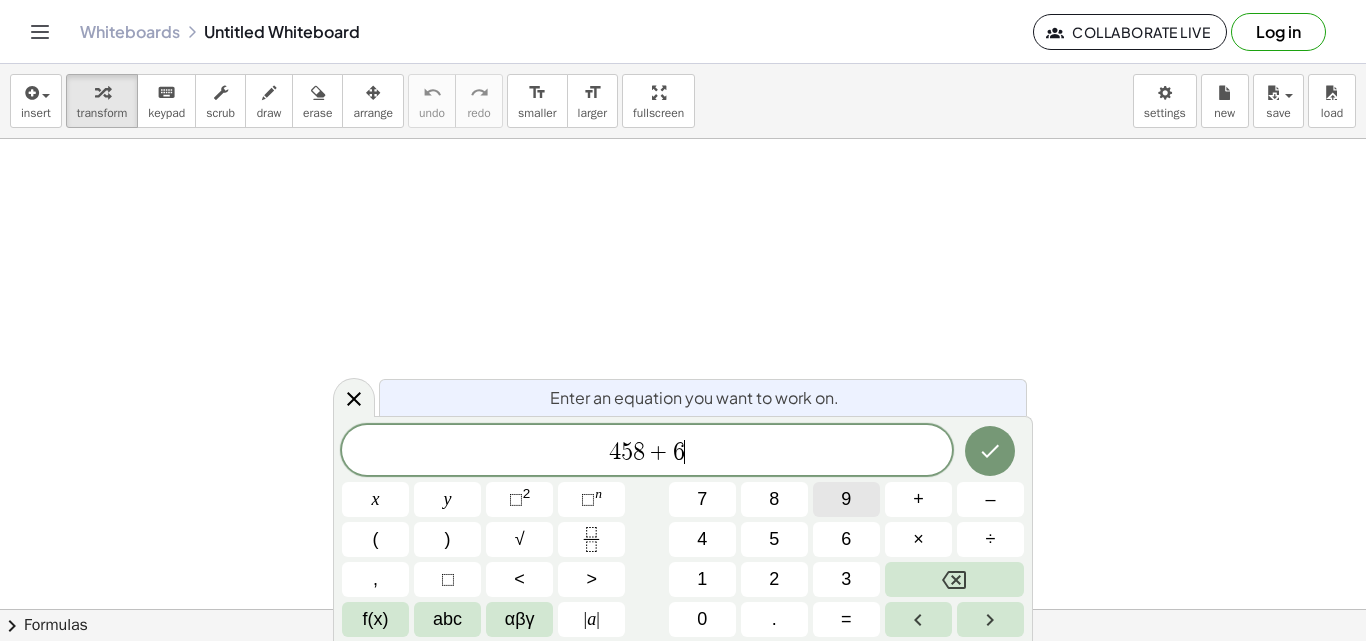 click on "9" at bounding box center [846, 499] 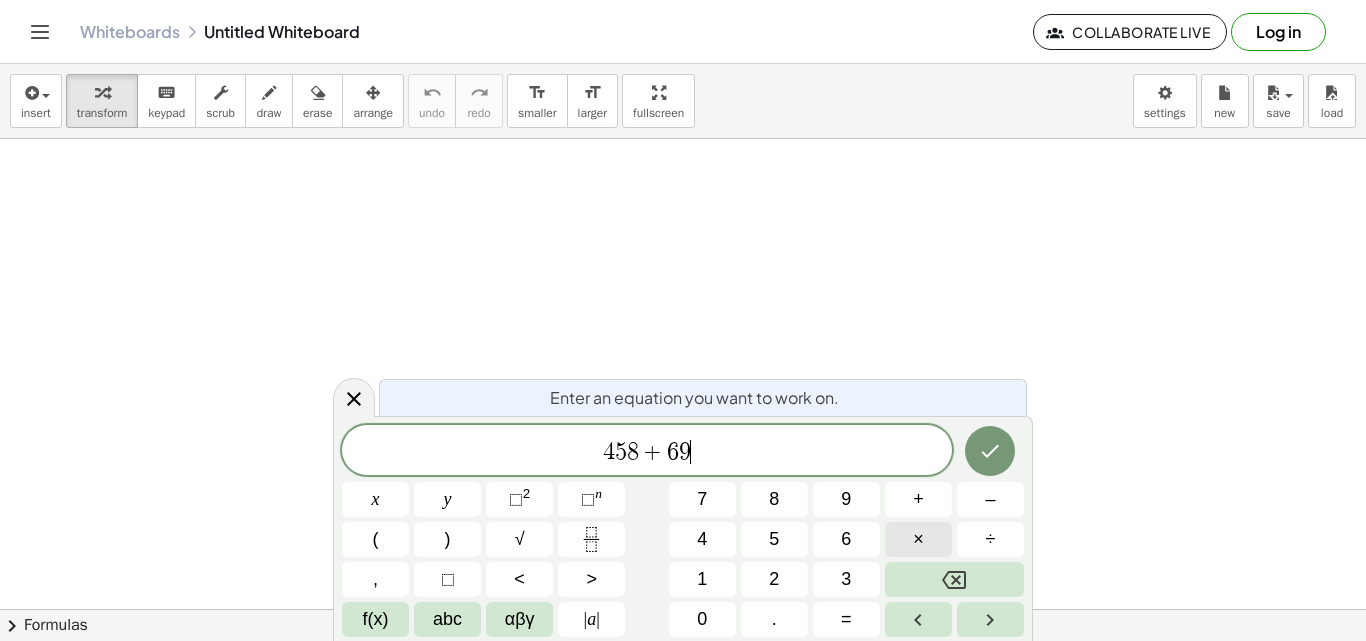 drag, startPoint x: 906, startPoint y: 519, endPoint x: 895, endPoint y: 528, distance: 14.21267 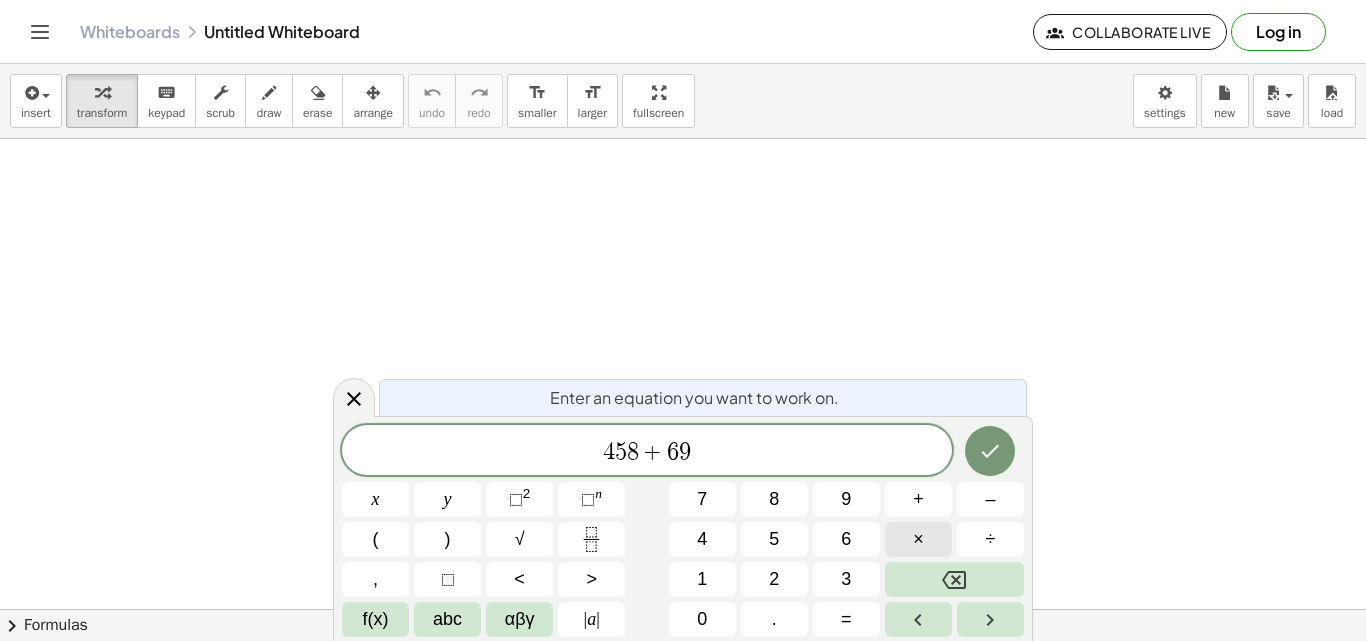 click on "×" at bounding box center [918, 539] 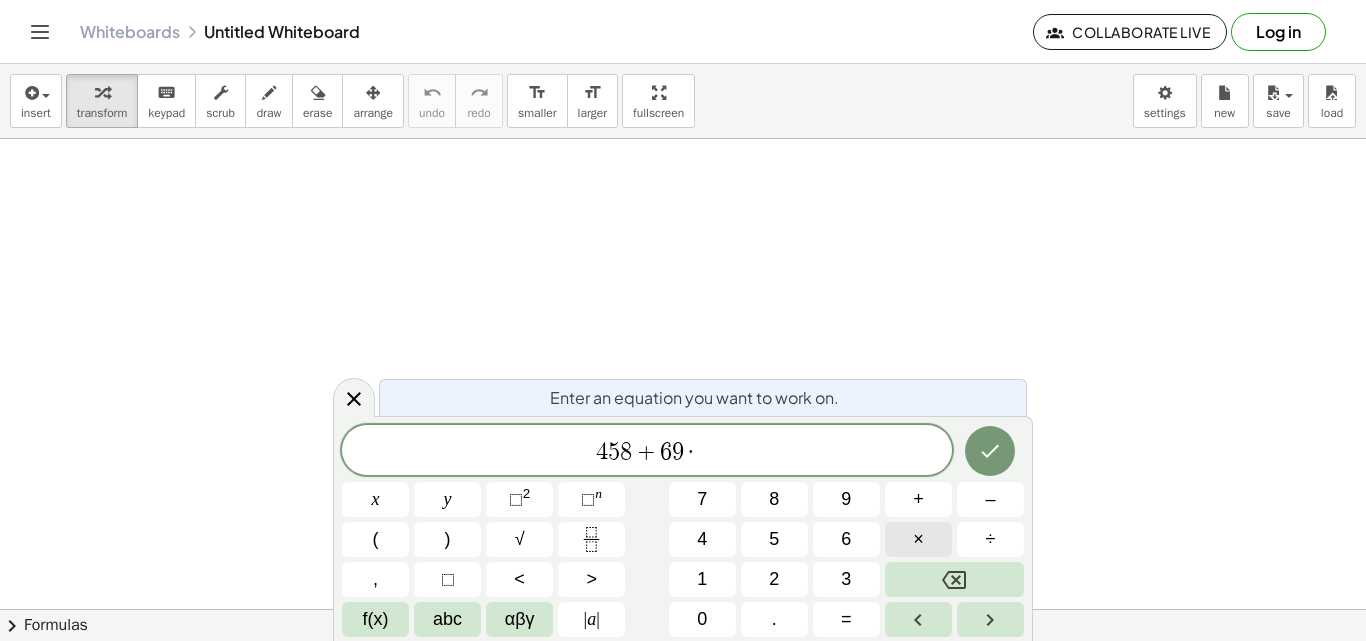 drag, startPoint x: 809, startPoint y: 530, endPoint x: 912, endPoint y: 533, distance: 103.04368 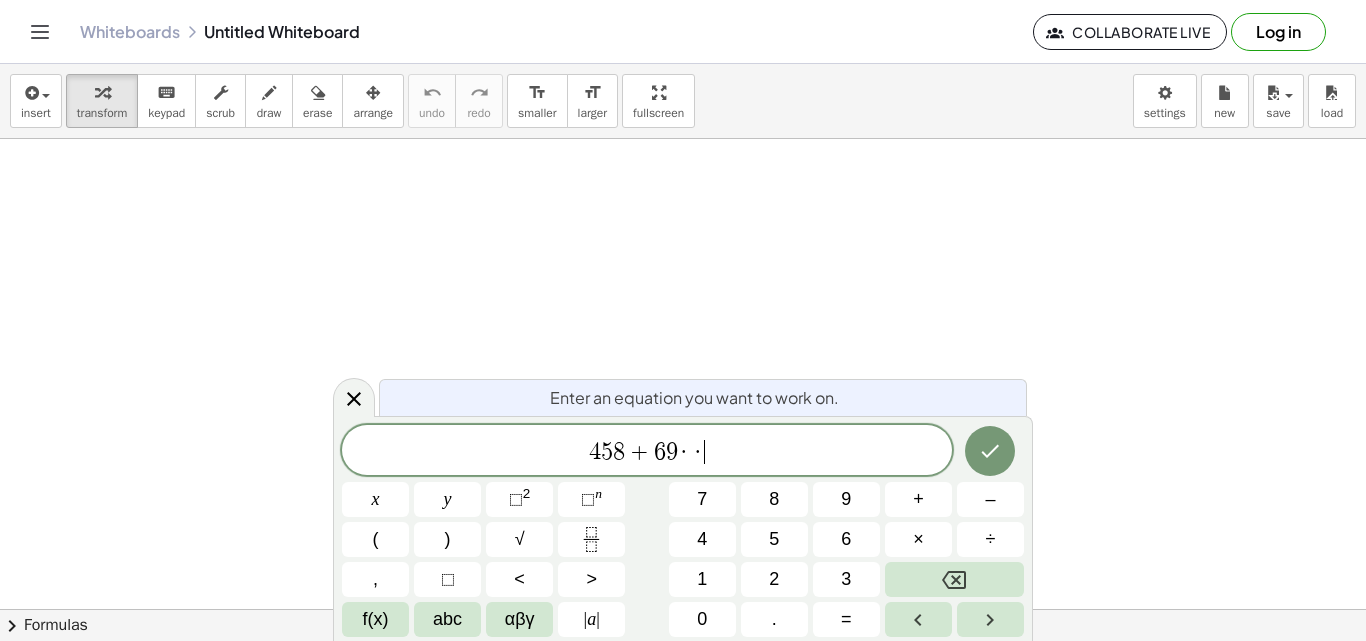click on "4 5 8 + 6 9 · · ​ x y ⬚ 2 ⬚ n 7 8 9 + – ( ) √ 4 5 6 × ÷ , ⬚ < > 1 2 3 f(x) abc αβγ | a | 0 . =" at bounding box center [683, 531] 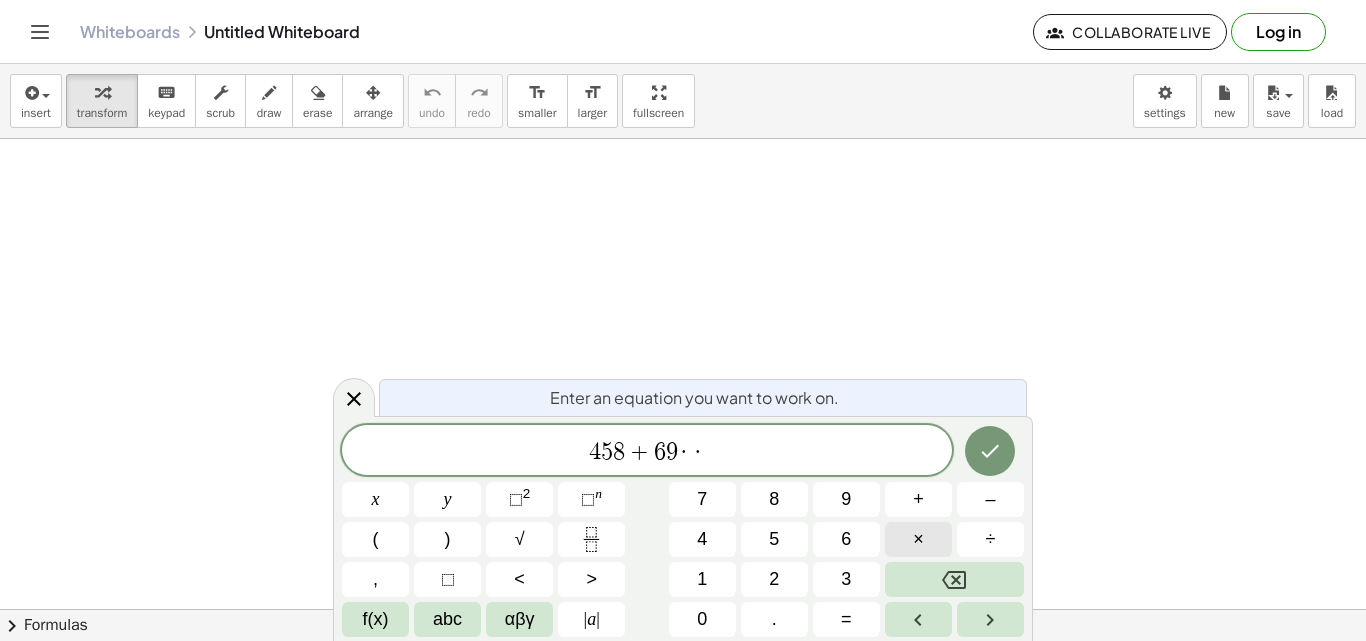 drag, startPoint x: 914, startPoint y: 521, endPoint x: 904, endPoint y: 523, distance: 10.198039 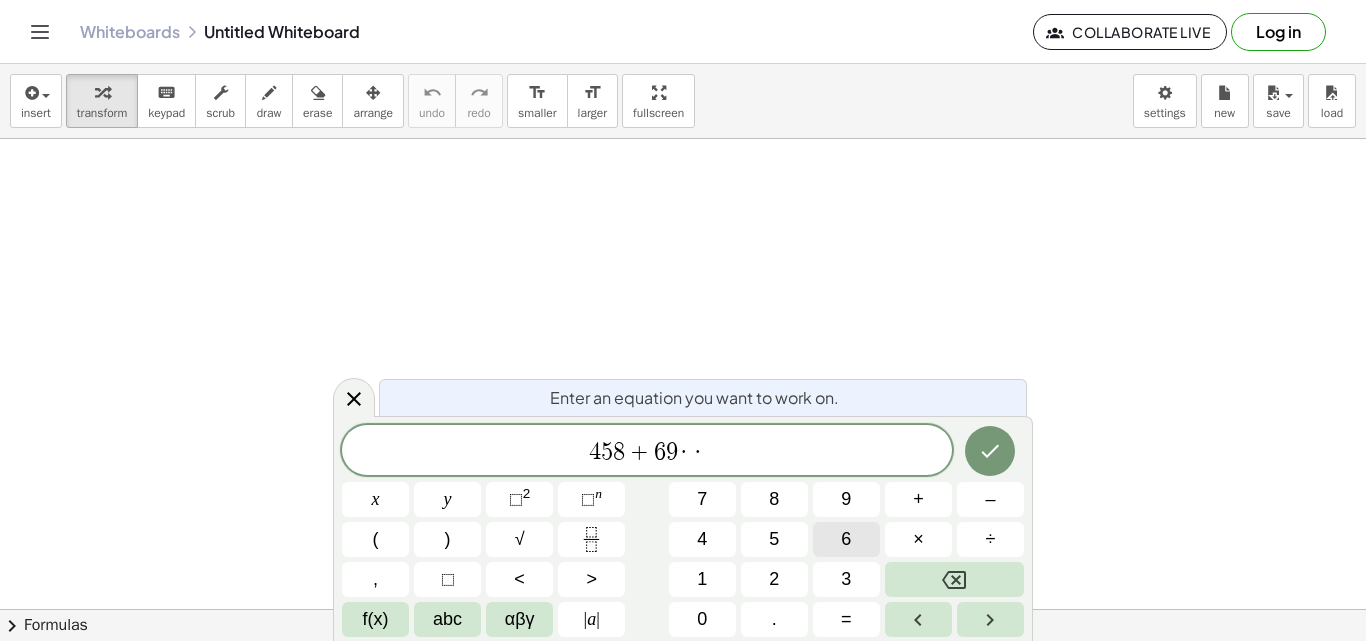 click on "6" at bounding box center (846, 539) 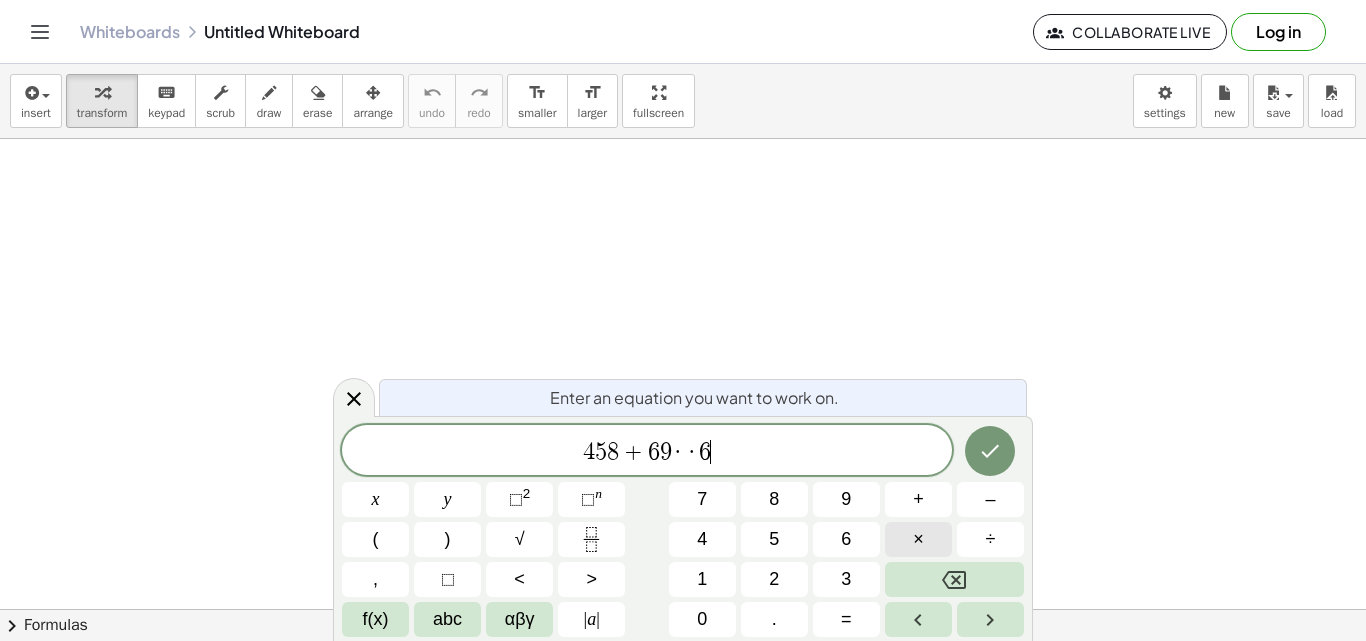 click on "4 5 8 + 6 9 · · 6 ​ x y ⬚ 2 ⬚ n 7 8 9 + – ( ) √ 4 5 6 × ÷ , ⬚ < > 1 2 3 f(x) abc αβγ | a | 0 . =" at bounding box center (683, 531) 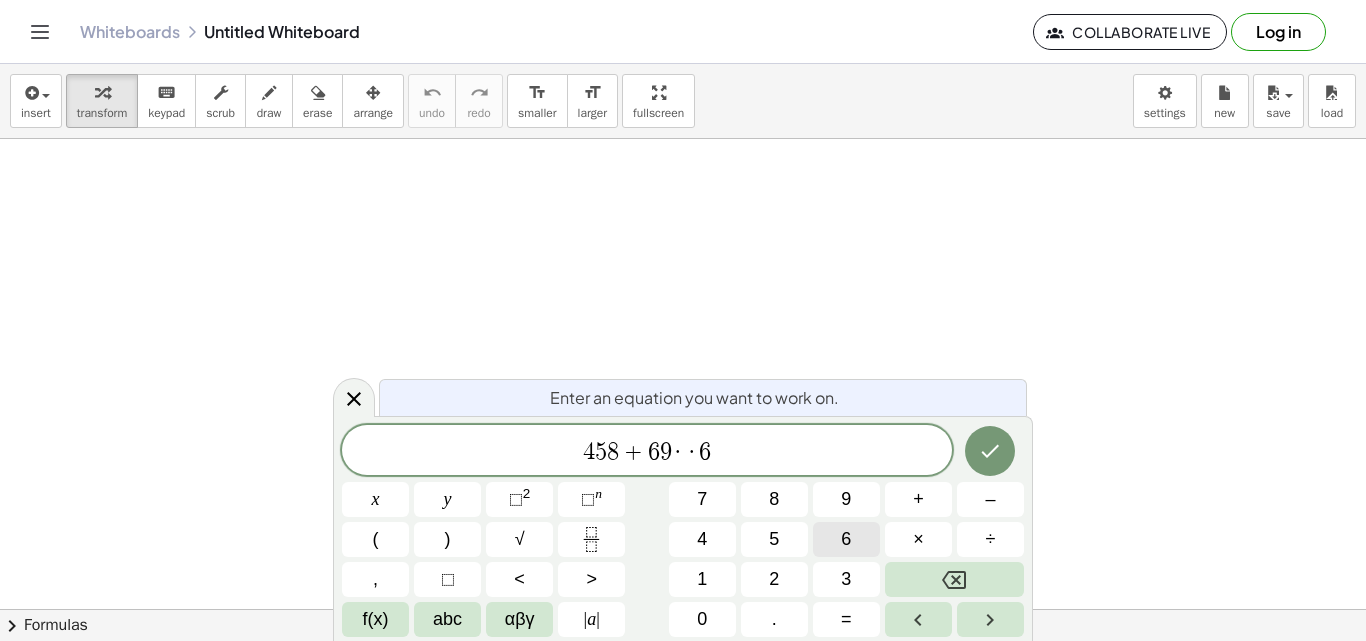 click on "6" at bounding box center (846, 539) 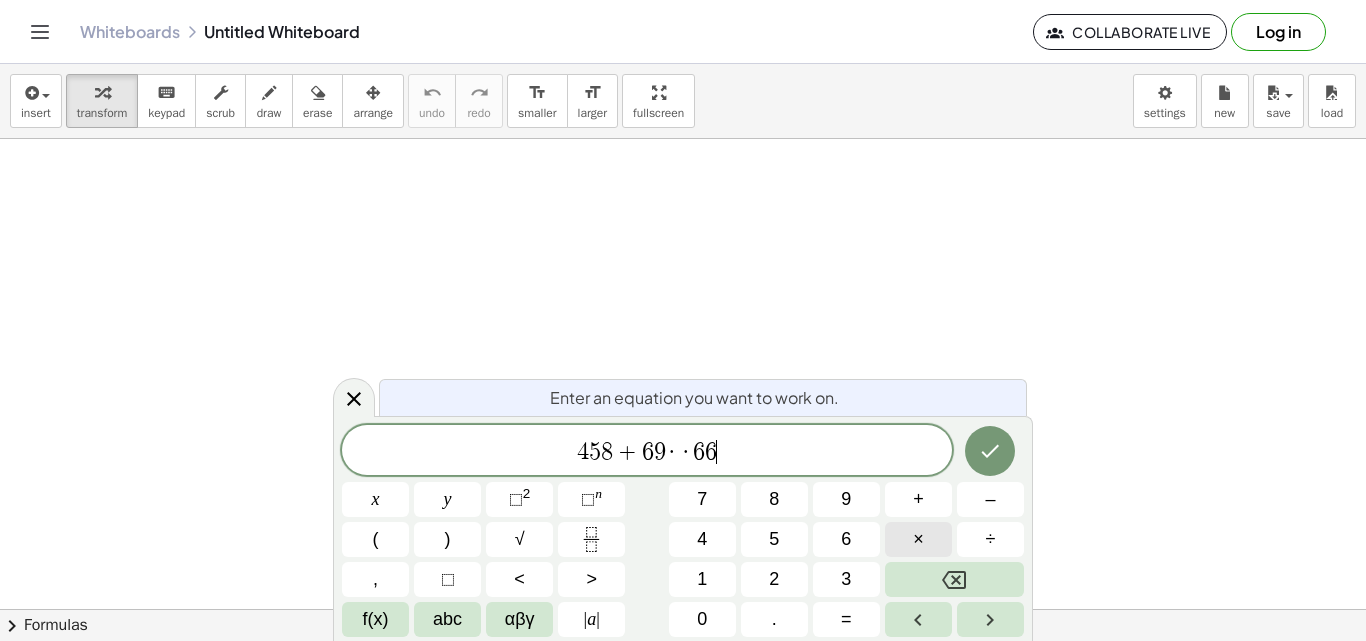 click on "×" at bounding box center [918, 539] 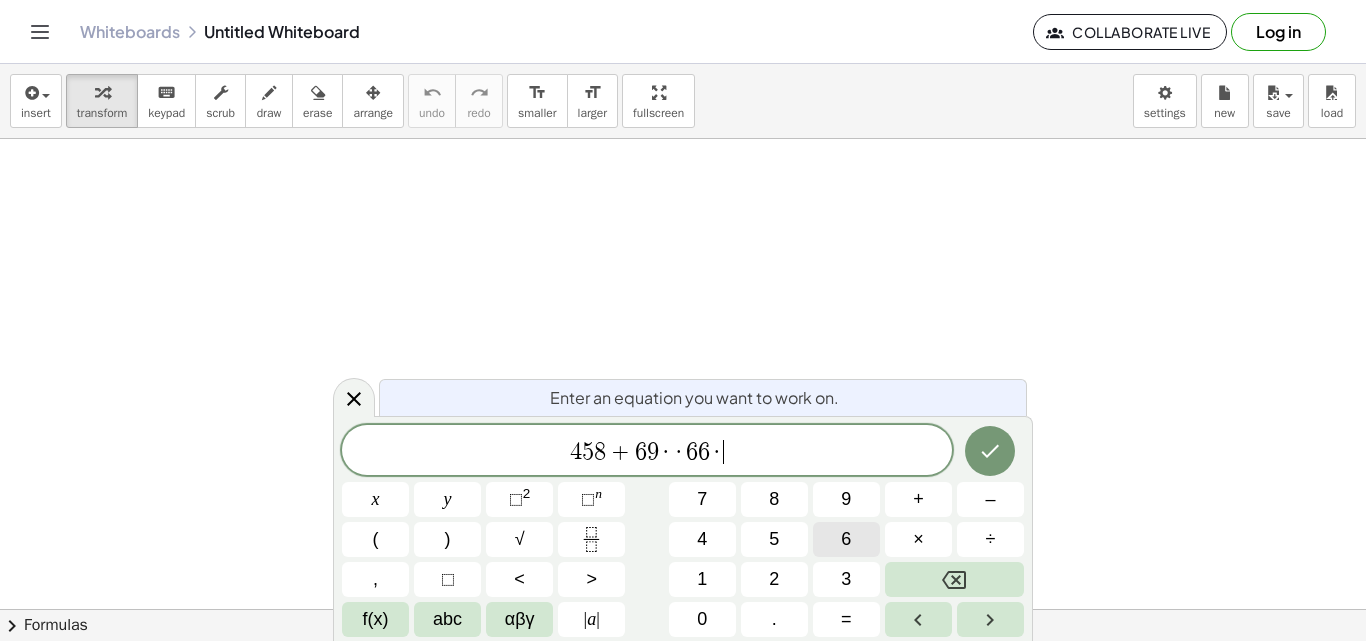 click on "6" at bounding box center (846, 539) 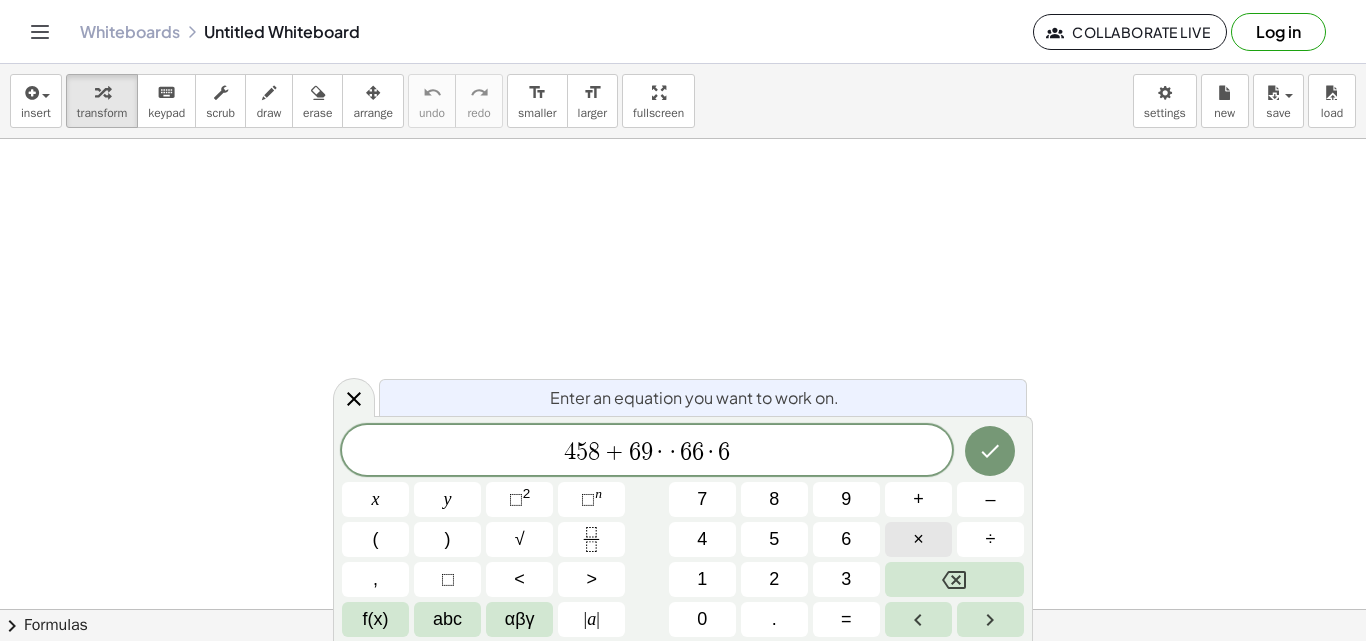click on "×" at bounding box center (918, 539) 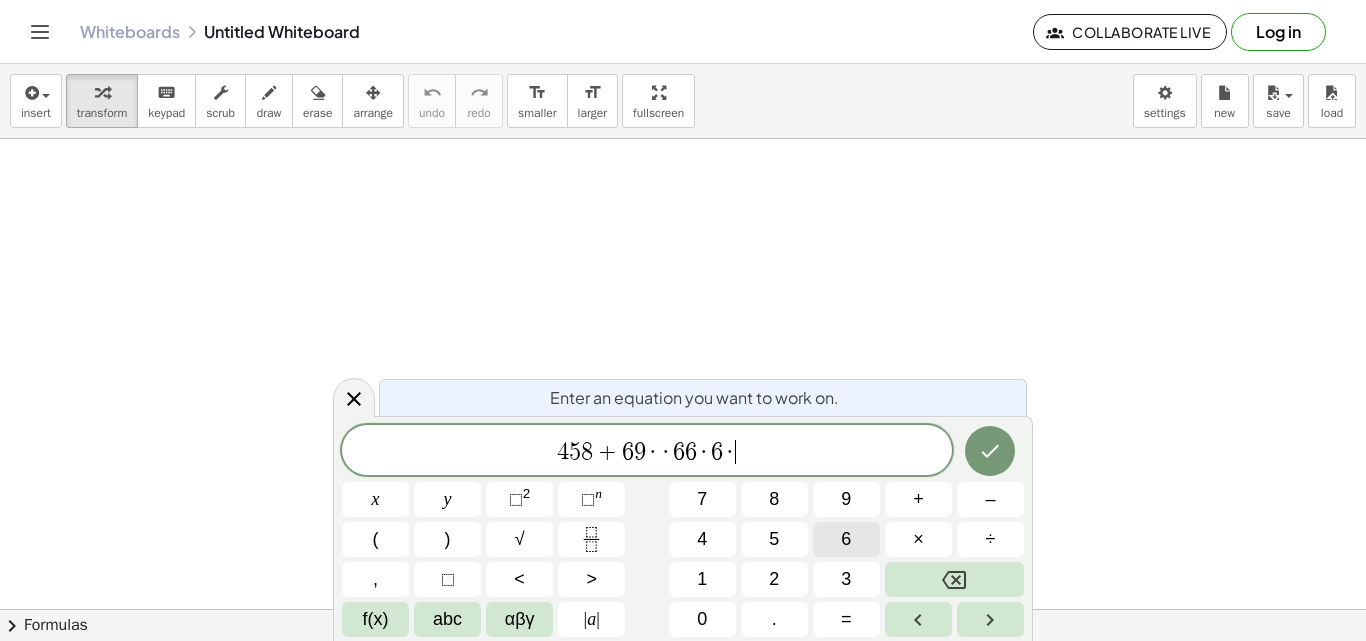 click on "6" at bounding box center [846, 539] 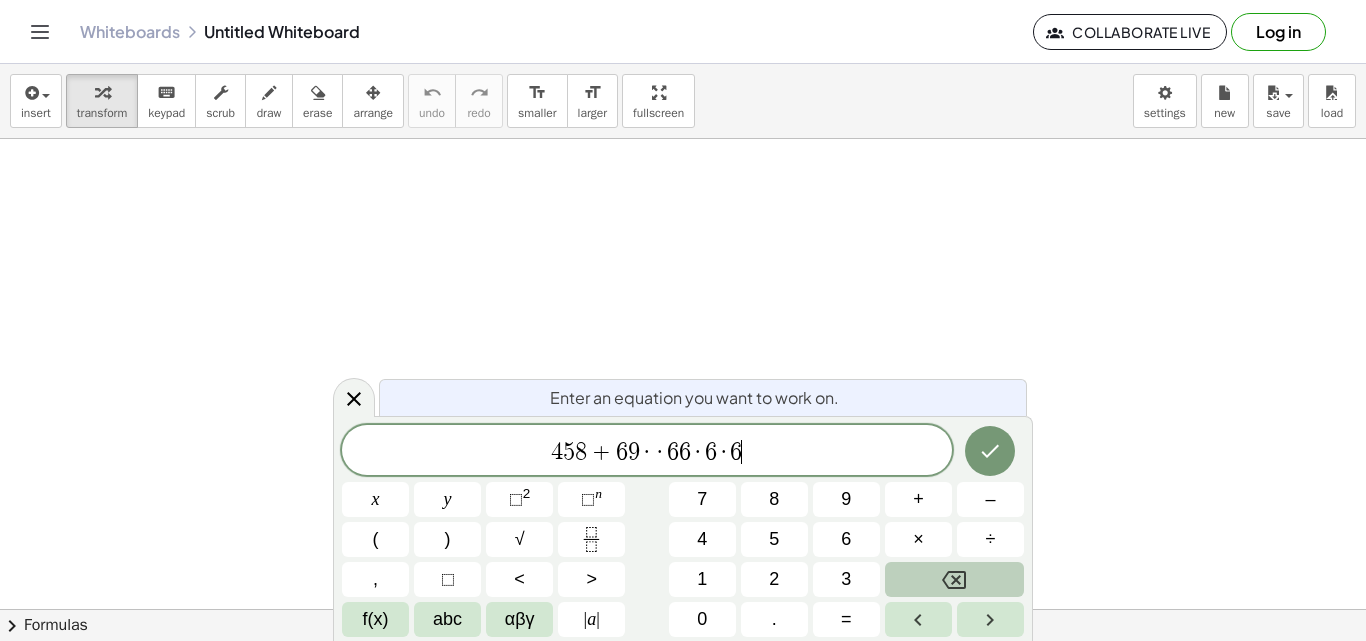 click at bounding box center (954, 579) 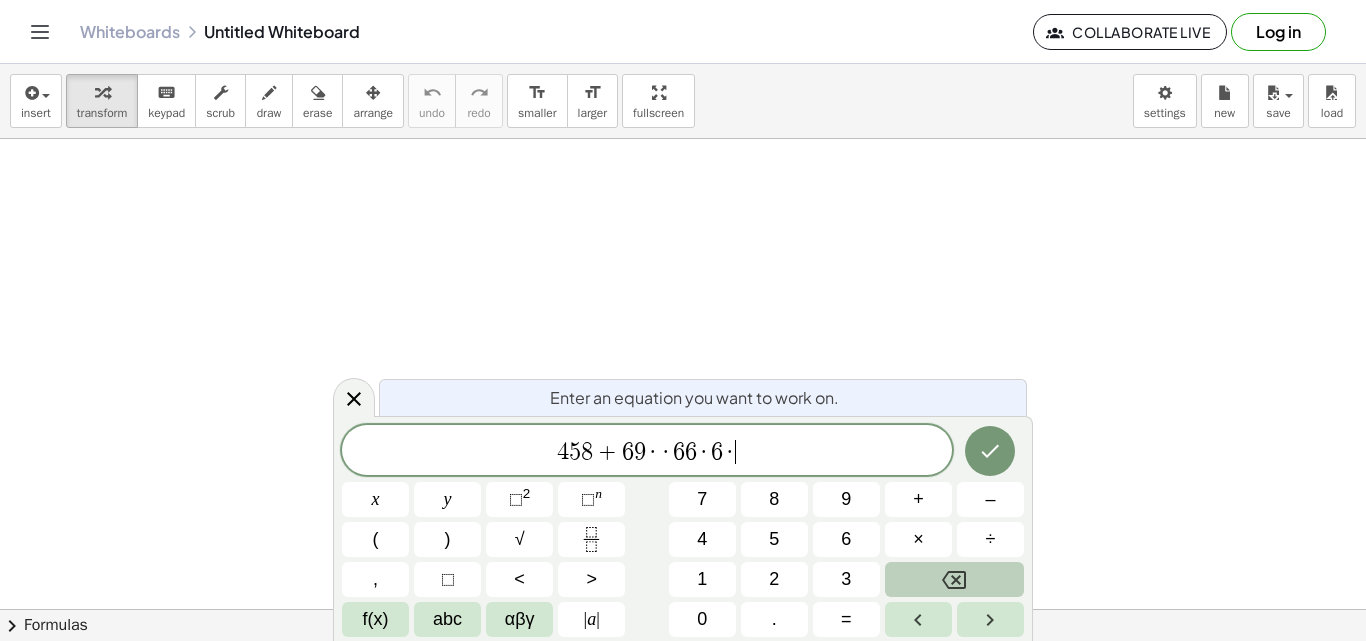click at bounding box center [954, 579] 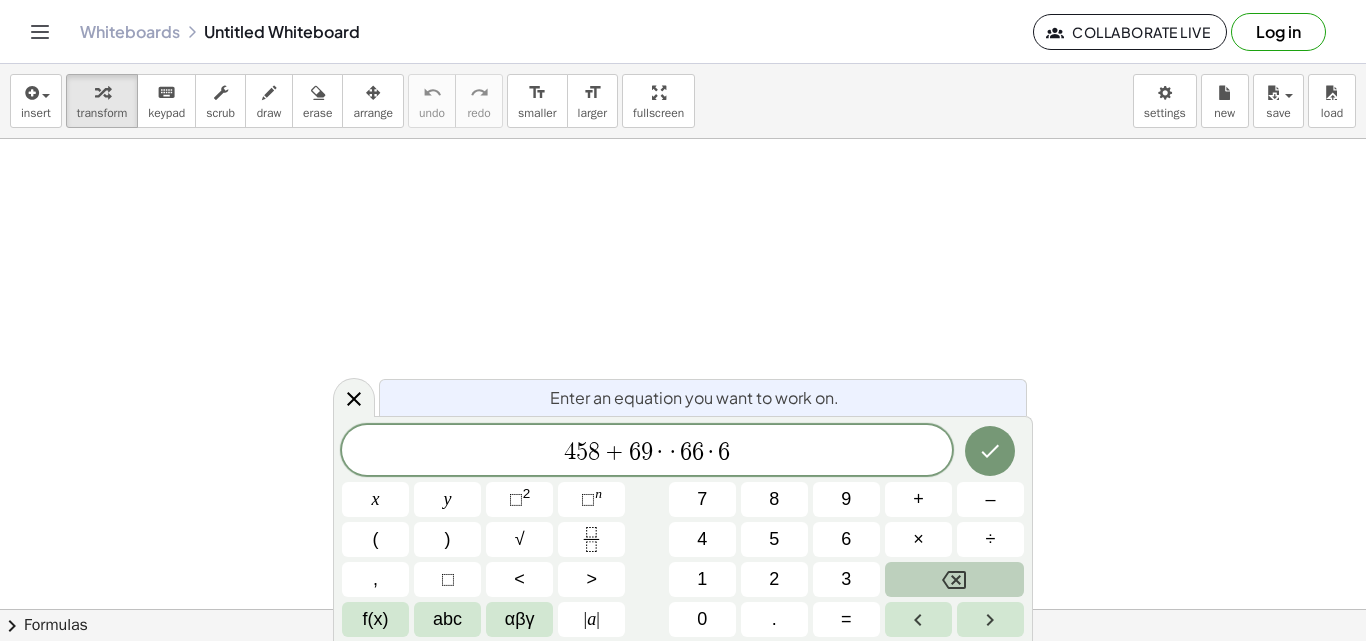 click at bounding box center (954, 579) 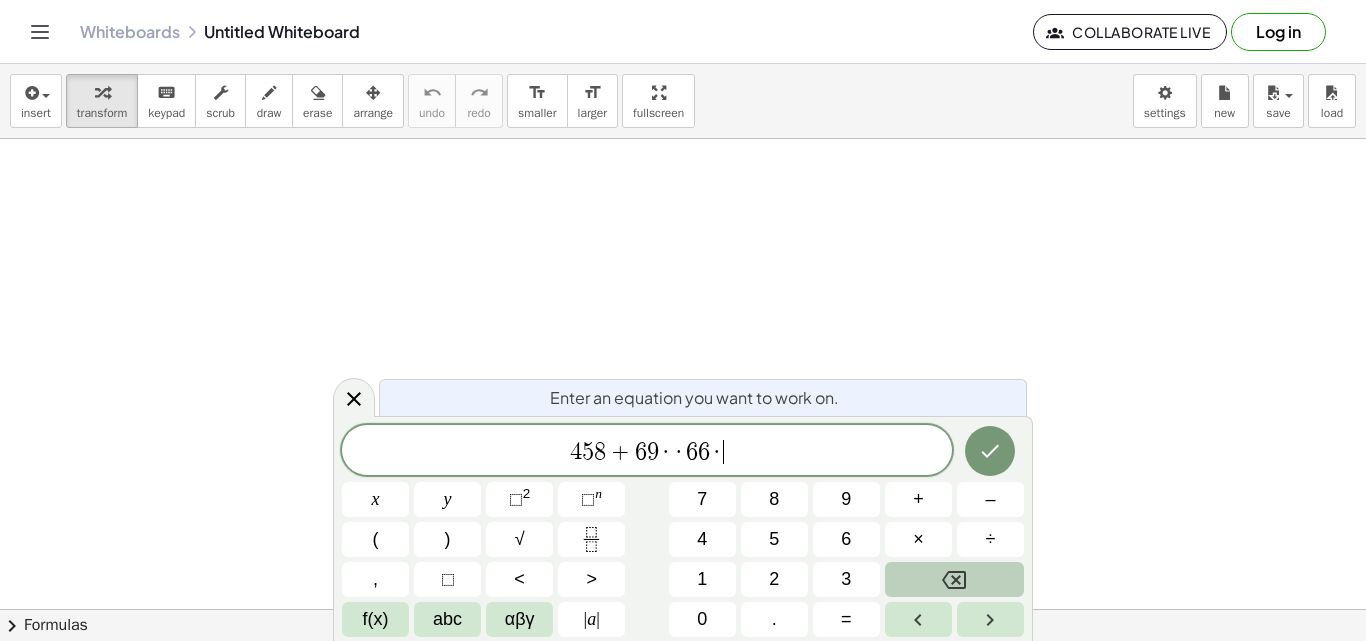 click at bounding box center [954, 579] 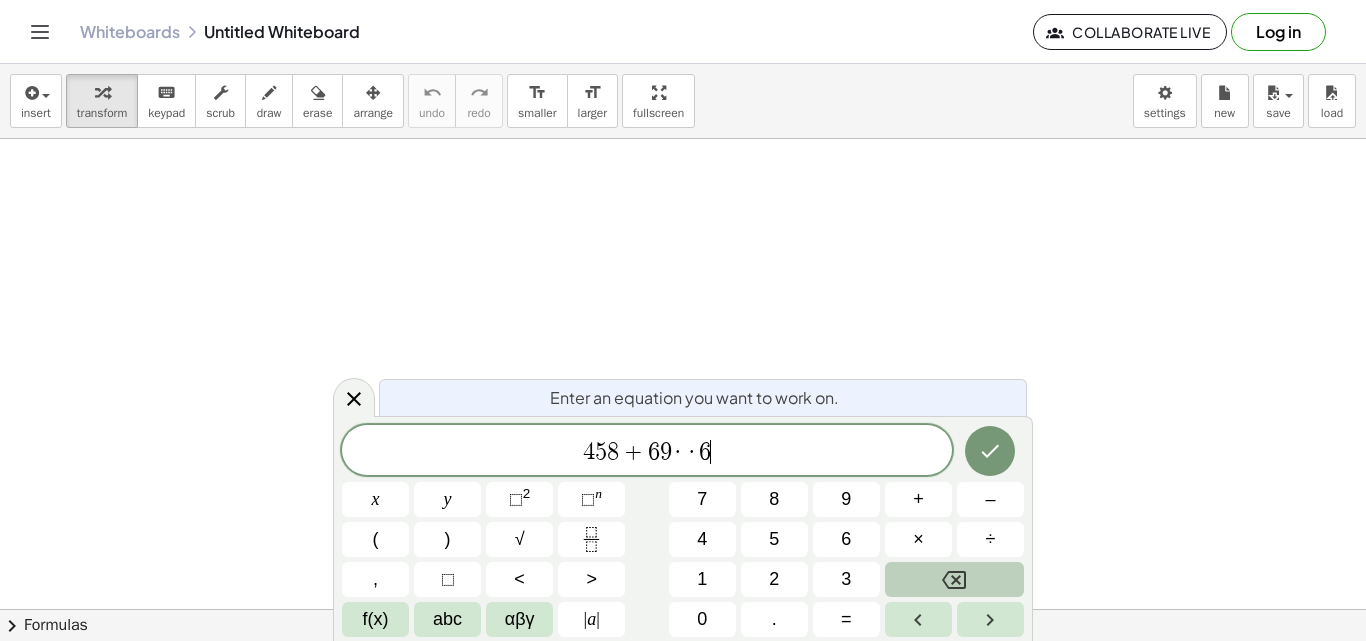 click at bounding box center (954, 579) 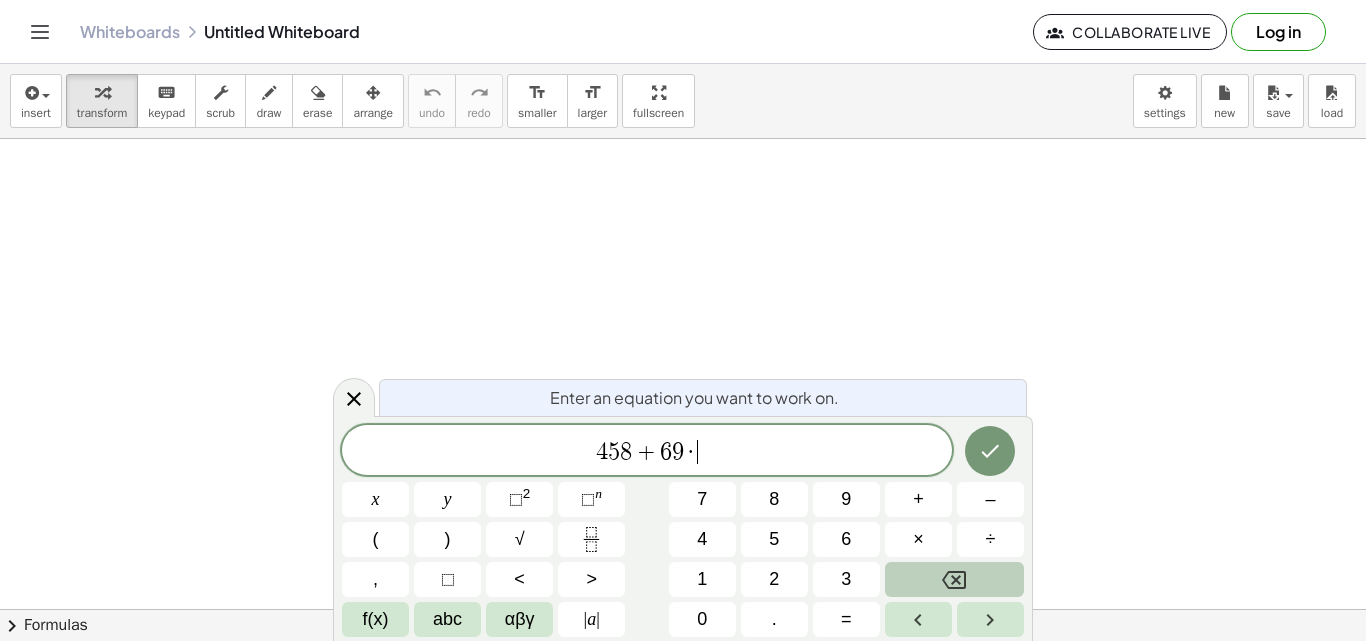 click at bounding box center [954, 579] 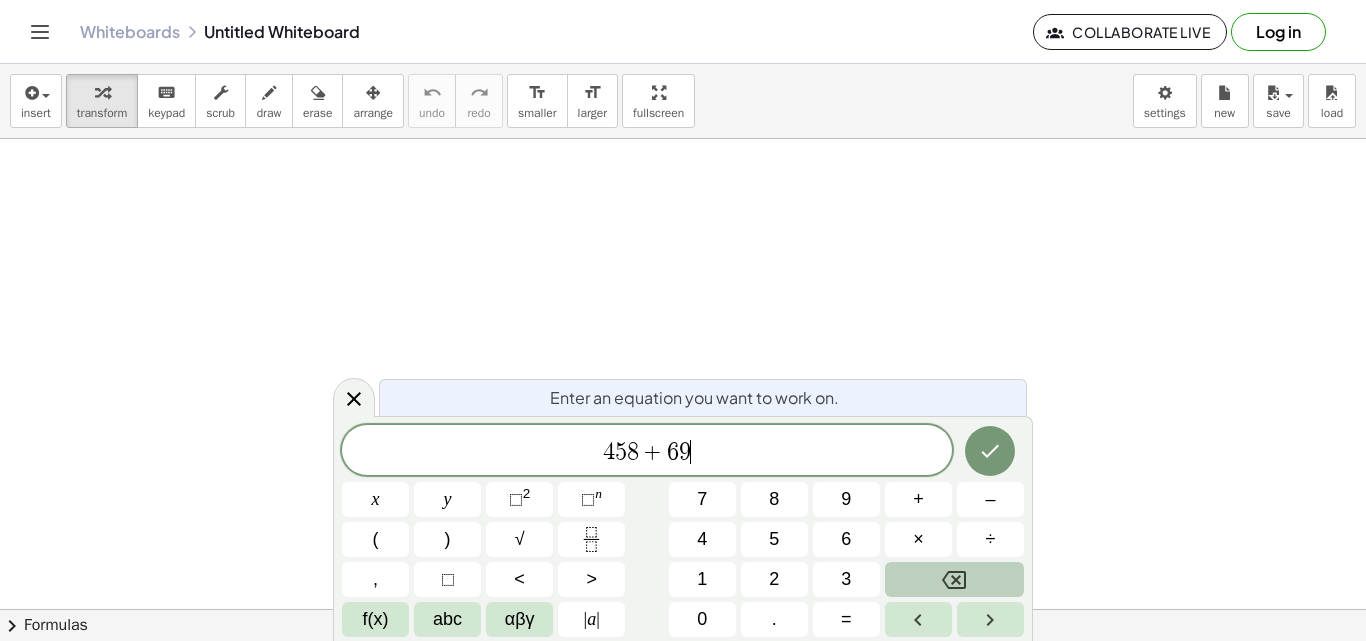 click at bounding box center (954, 579) 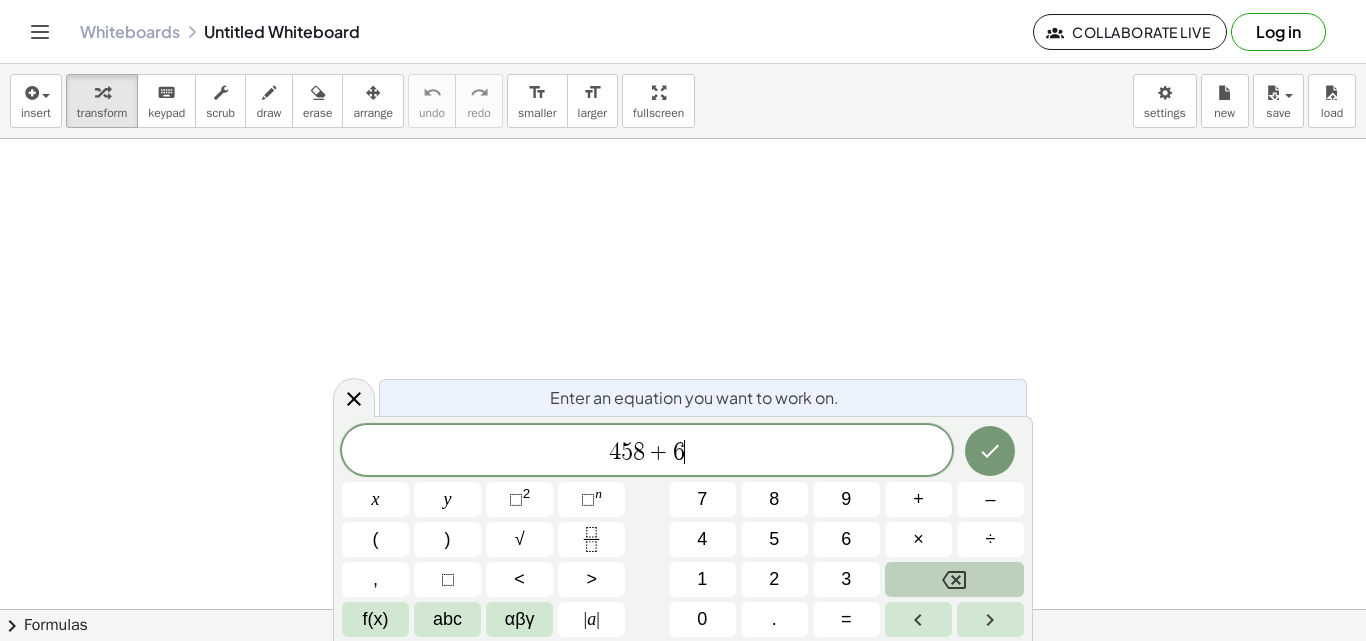 click at bounding box center [954, 579] 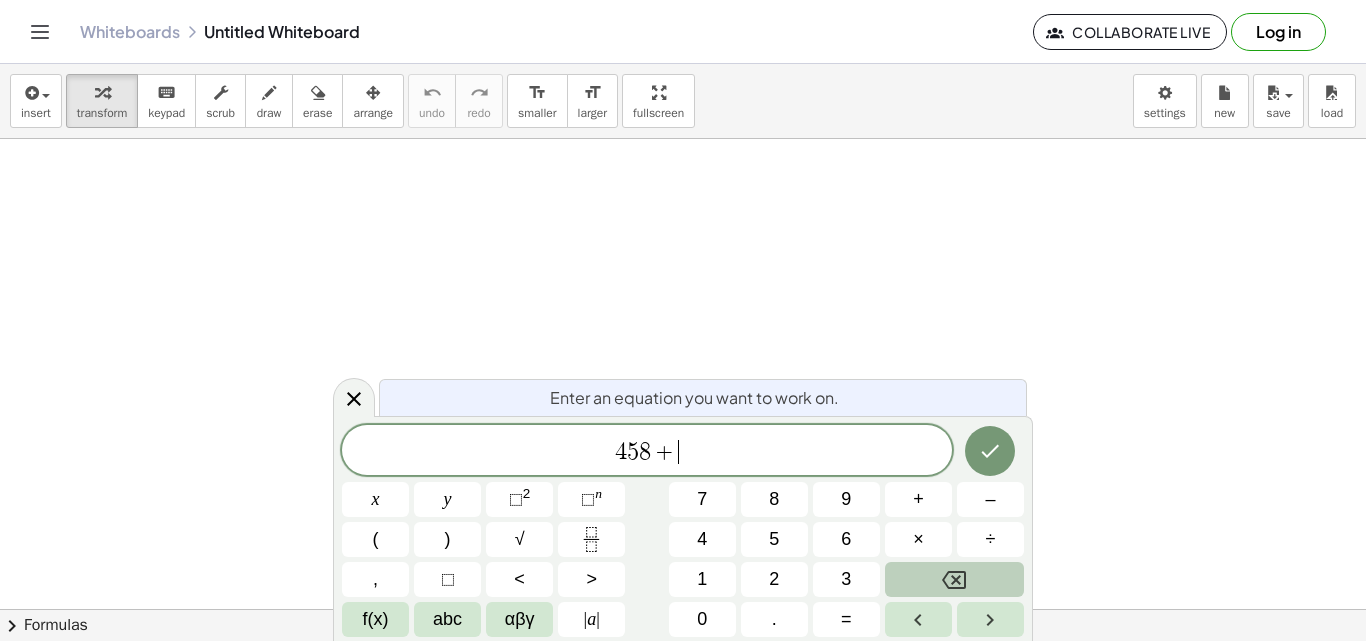 click at bounding box center (954, 579) 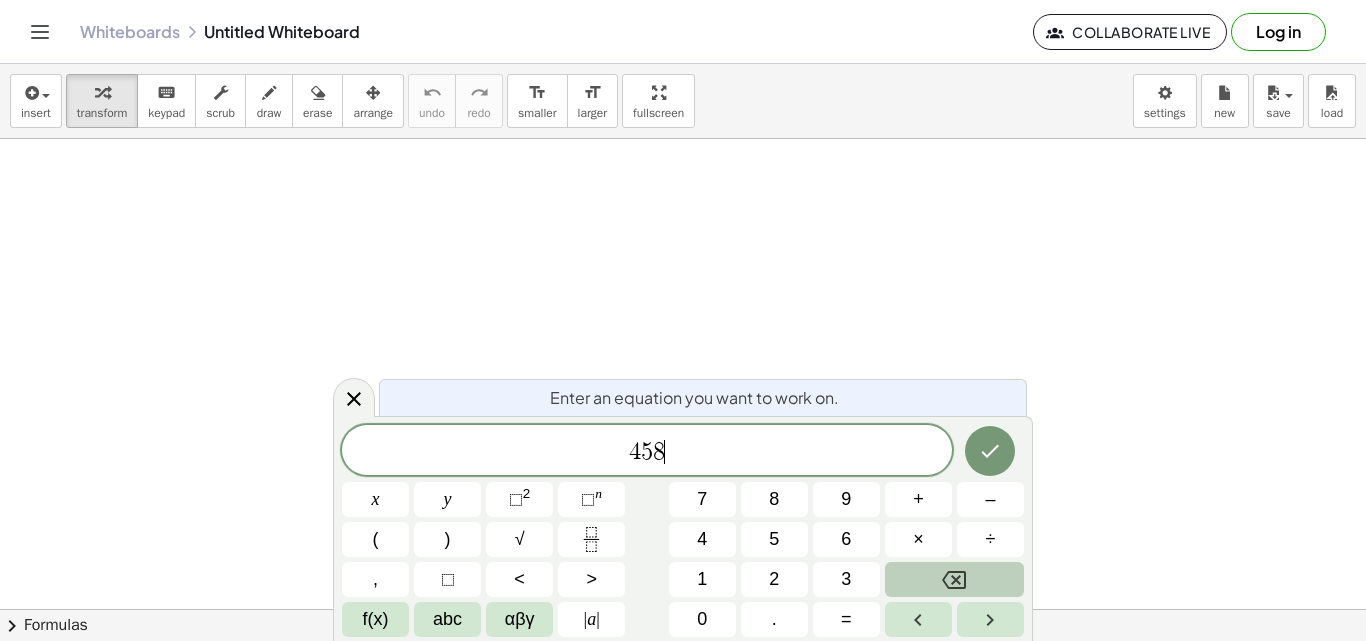 click at bounding box center (954, 579) 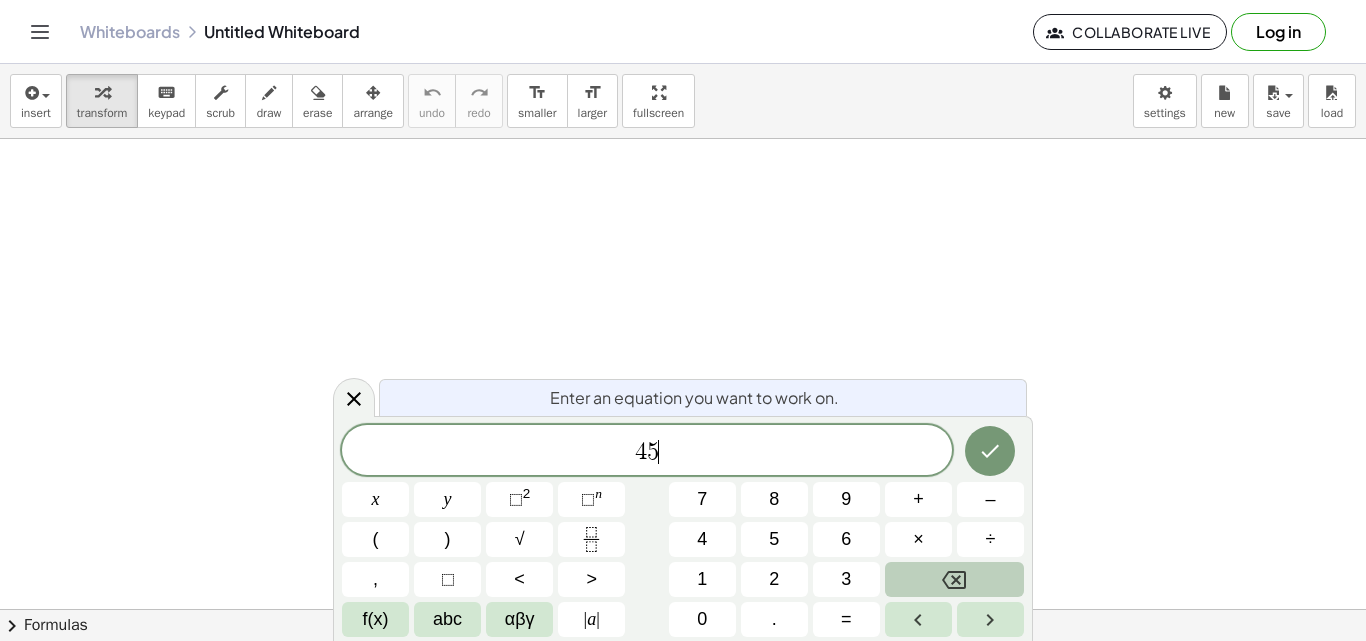 click at bounding box center (954, 579) 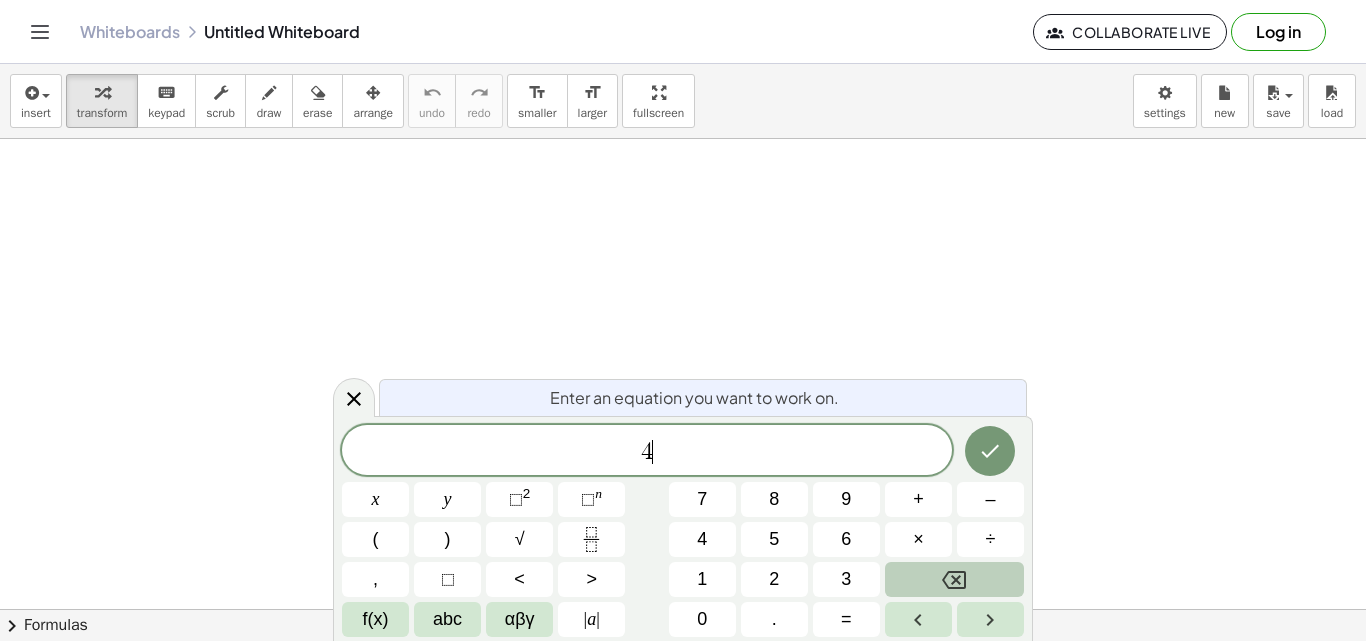 click at bounding box center (954, 579) 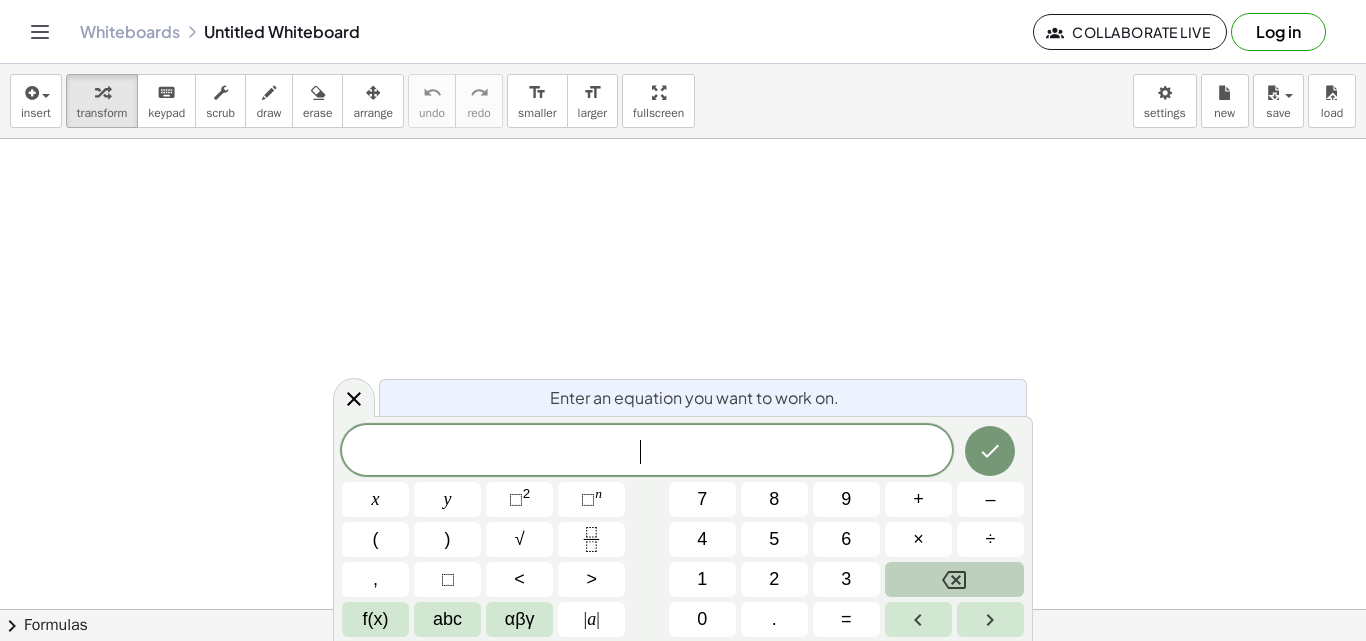 click at bounding box center (954, 579) 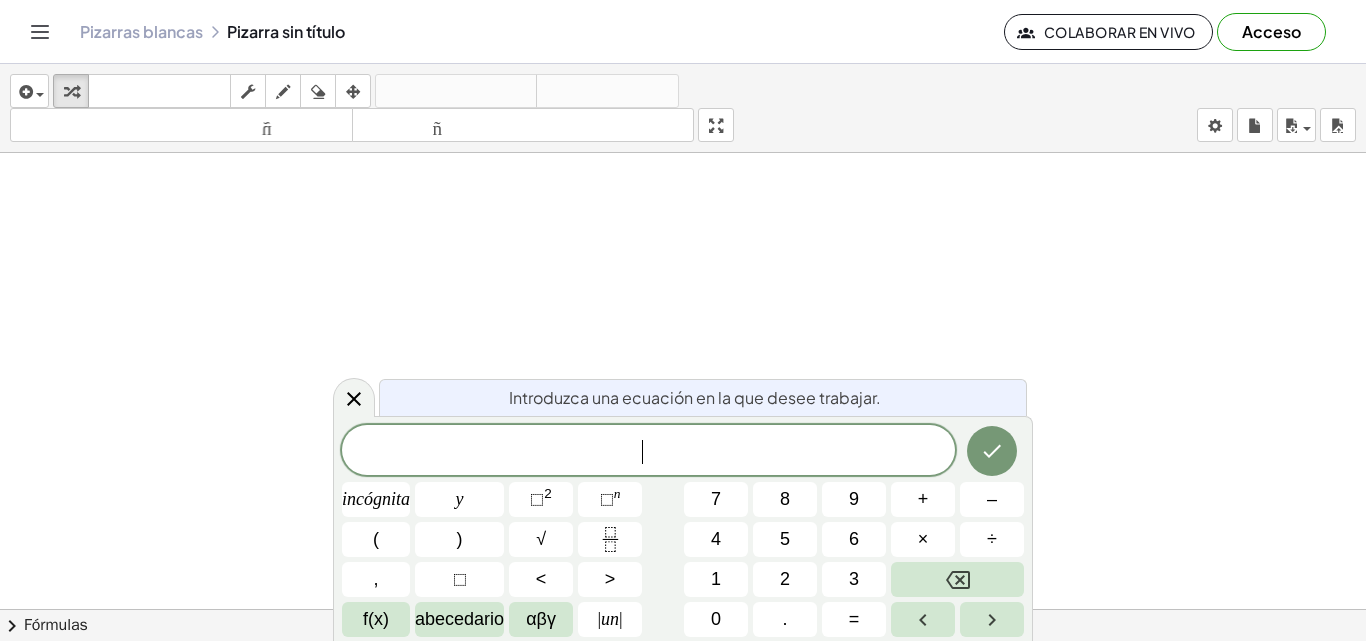 click on "​" at bounding box center (648, 452) 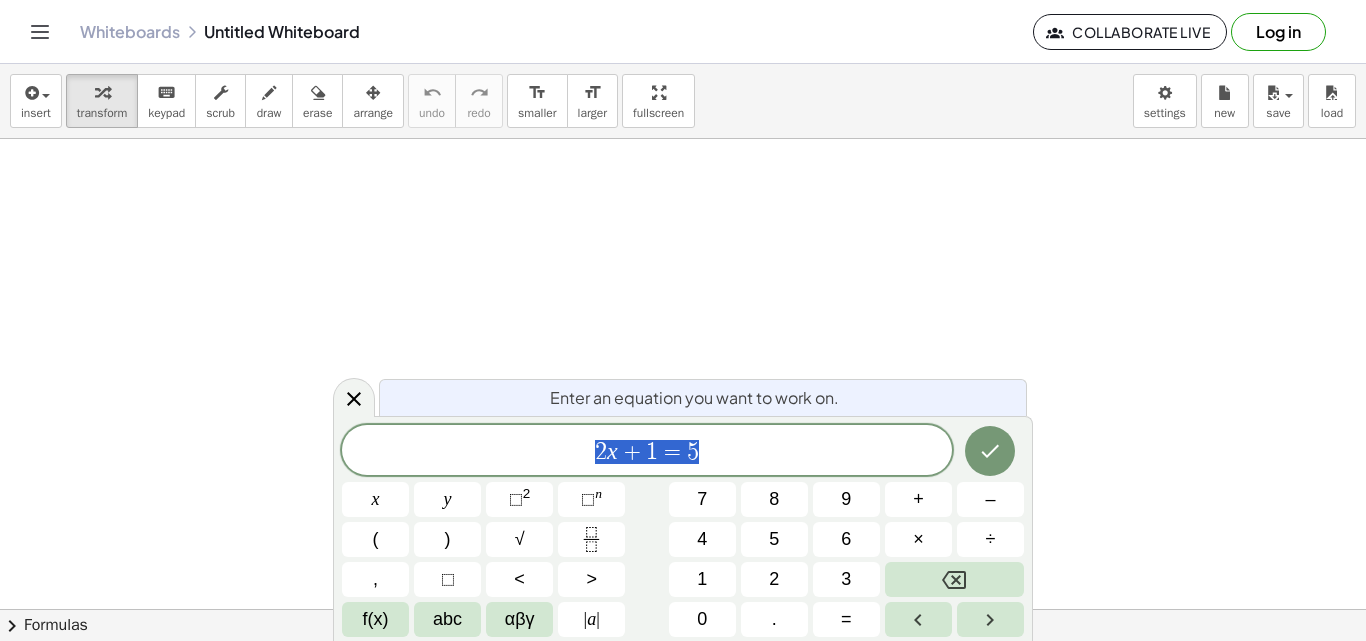 scroll, scrollTop: 0, scrollLeft: 0, axis: both 